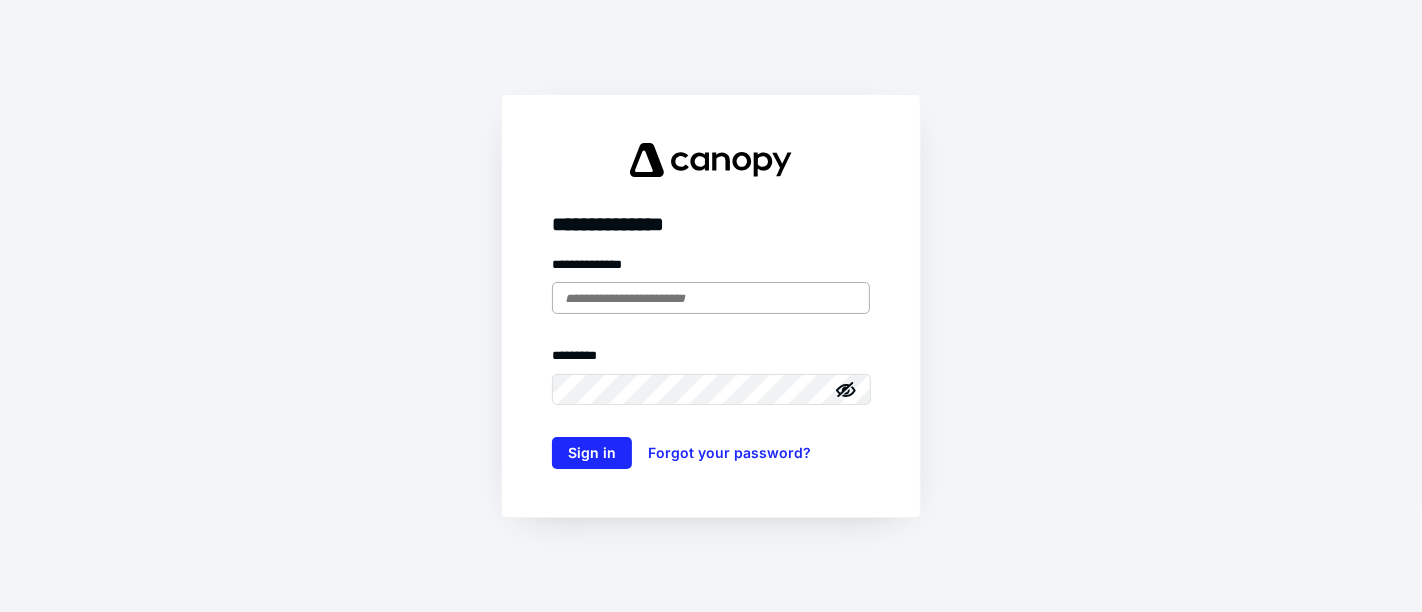 scroll, scrollTop: 0, scrollLeft: 0, axis: both 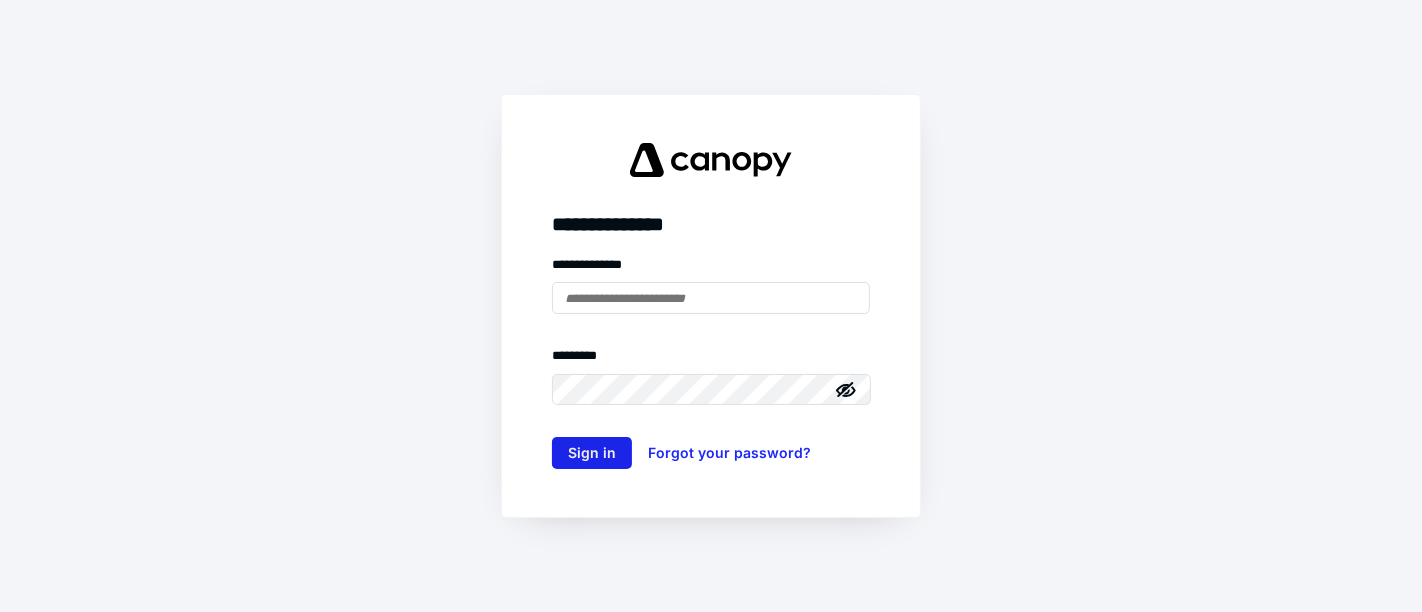 type on "**********" 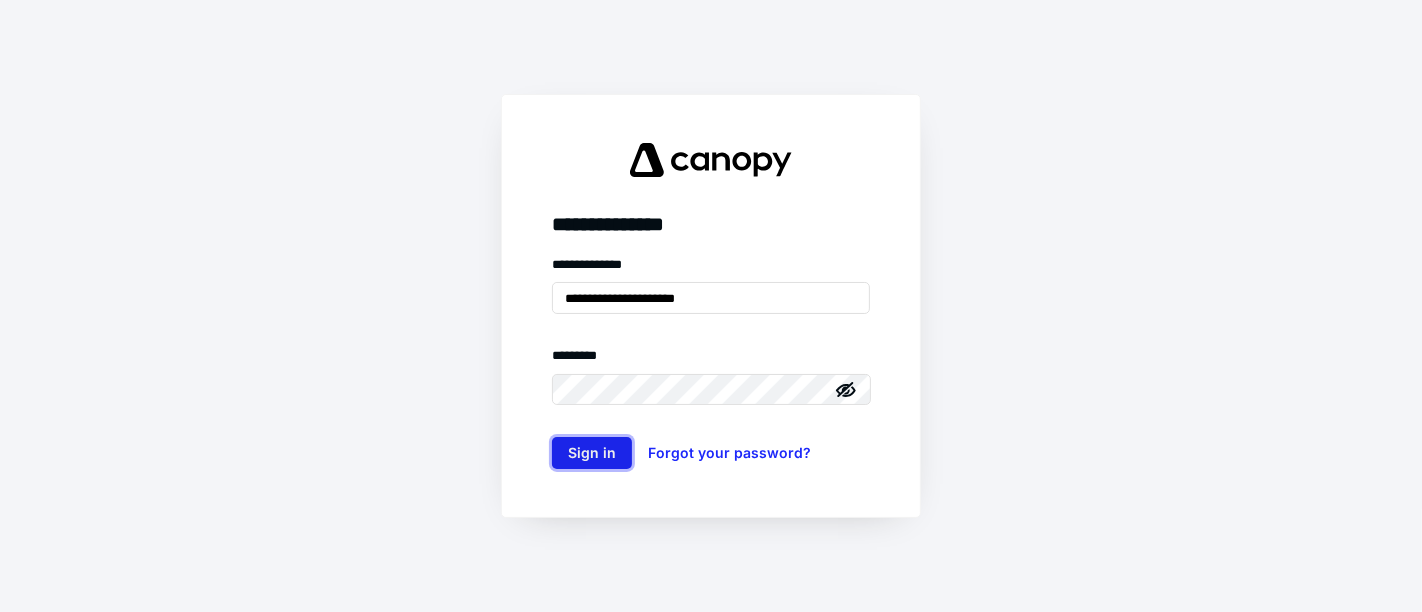 click on "Sign in" at bounding box center (592, 453) 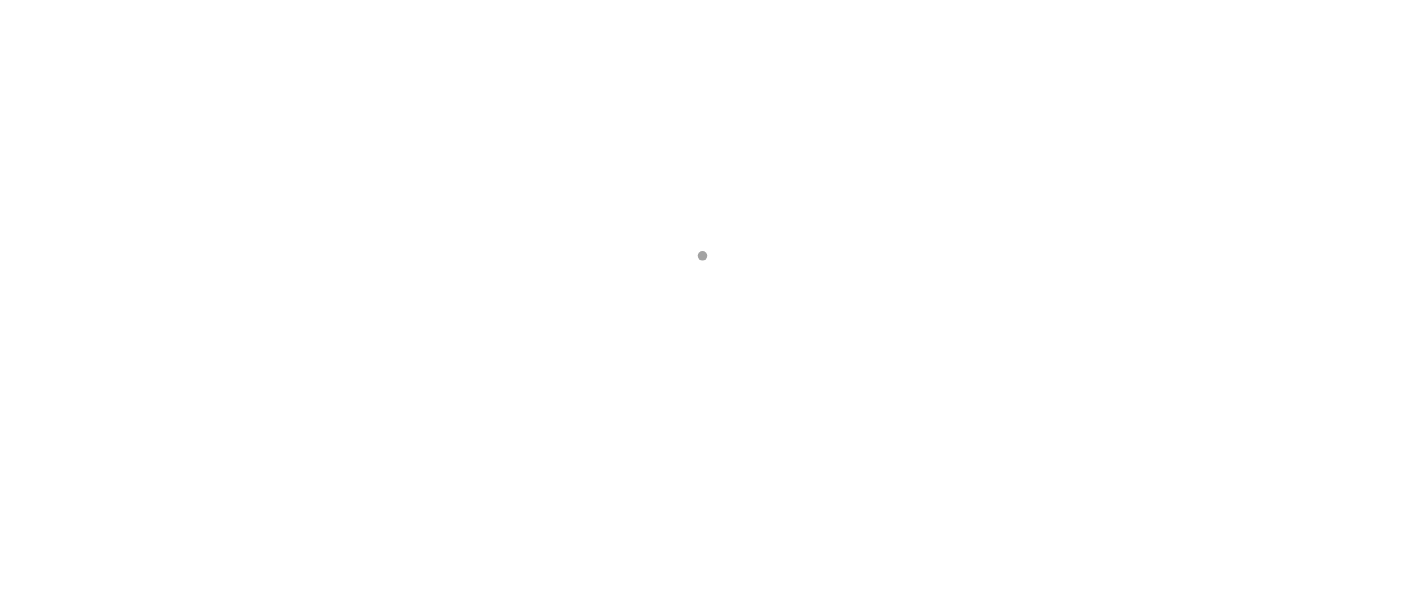 scroll, scrollTop: 0, scrollLeft: 0, axis: both 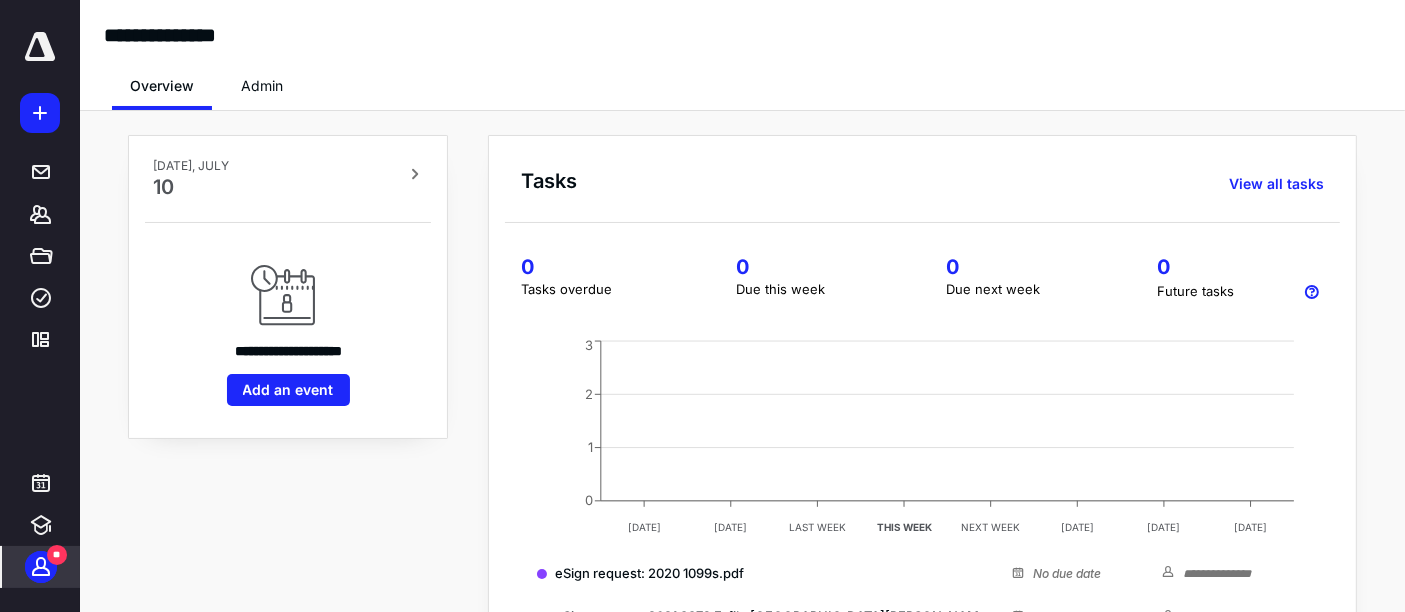 click on "**" at bounding box center [57, 555] 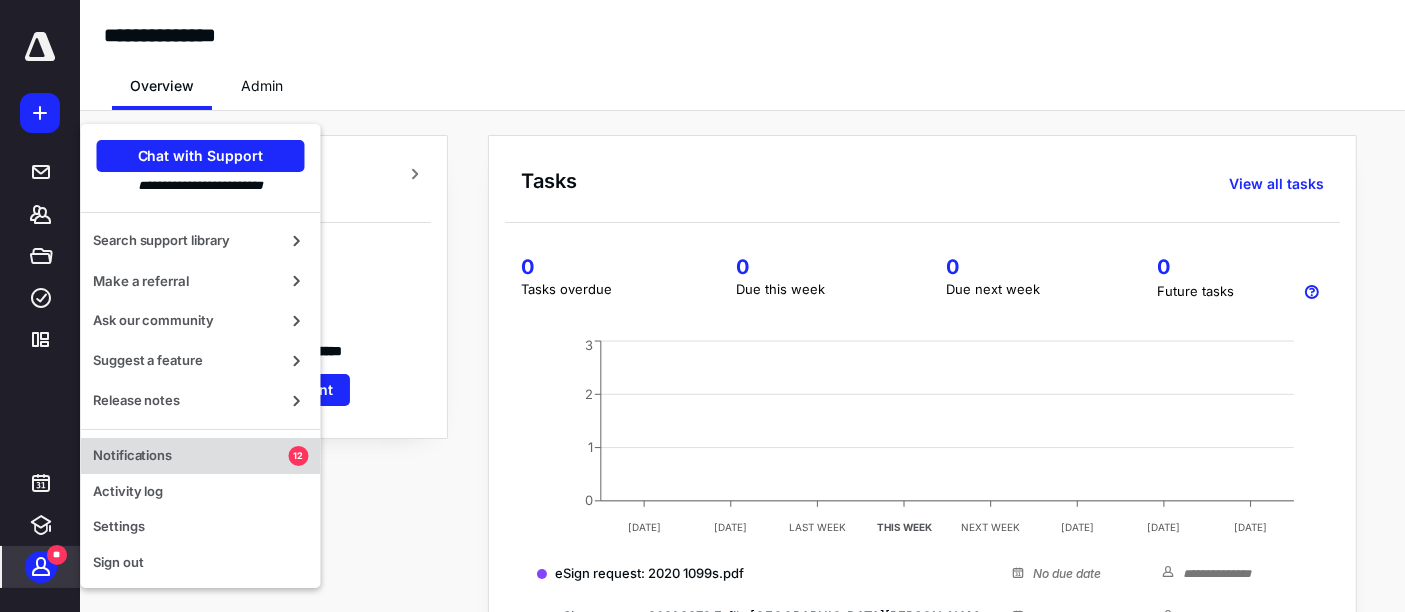click on "Notifications" at bounding box center (191, 456) 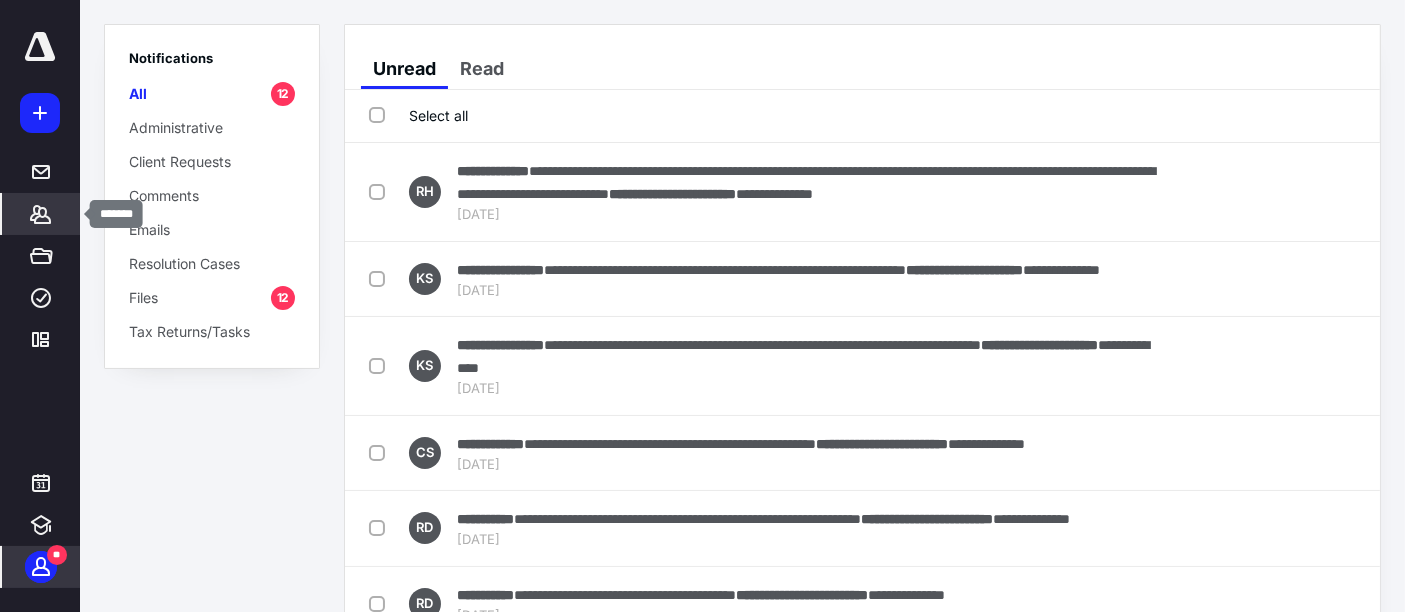 click 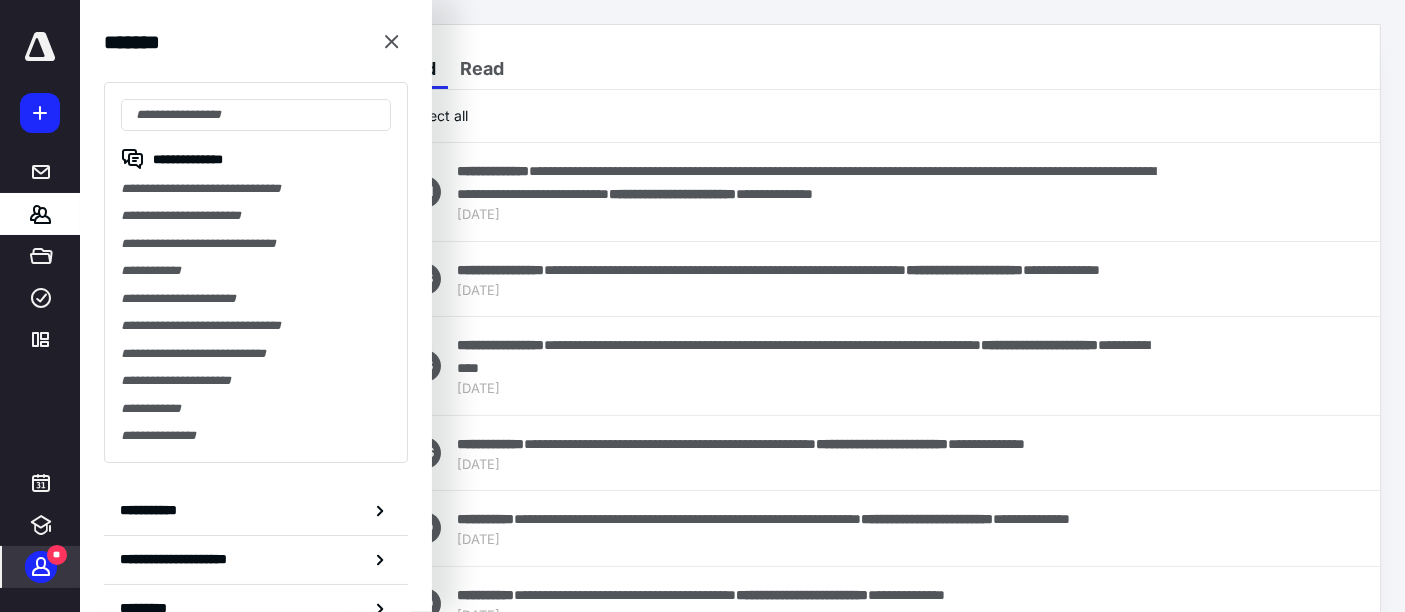 click 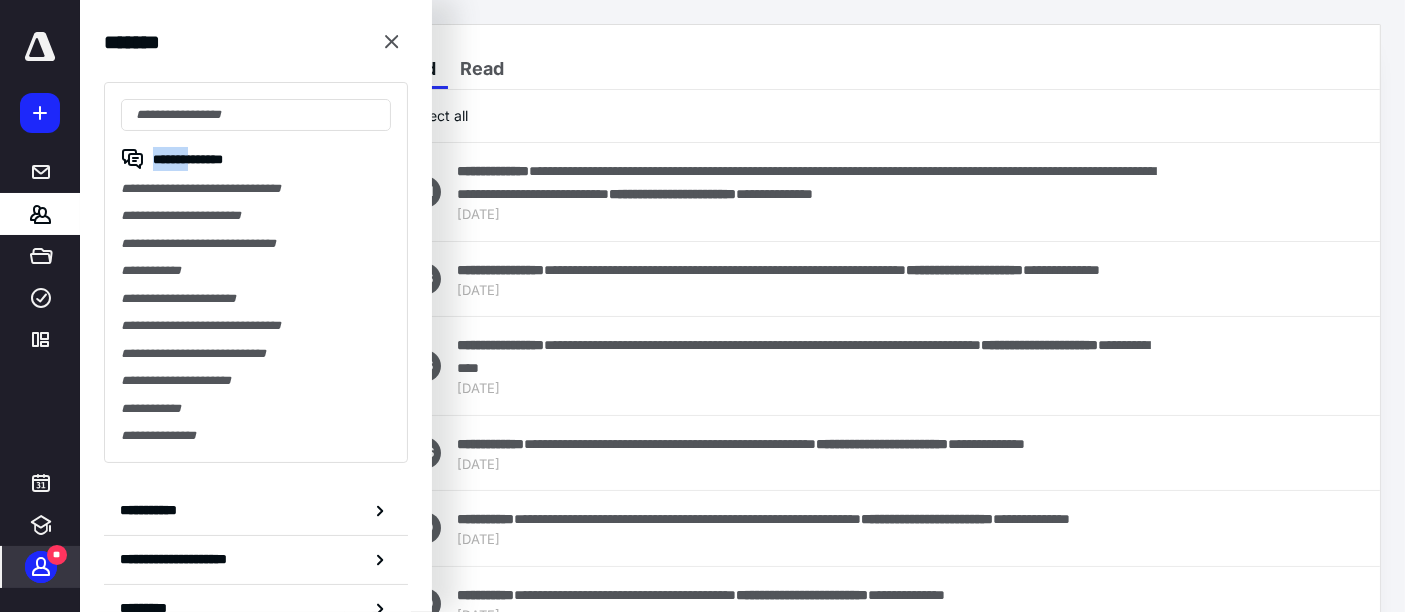 click 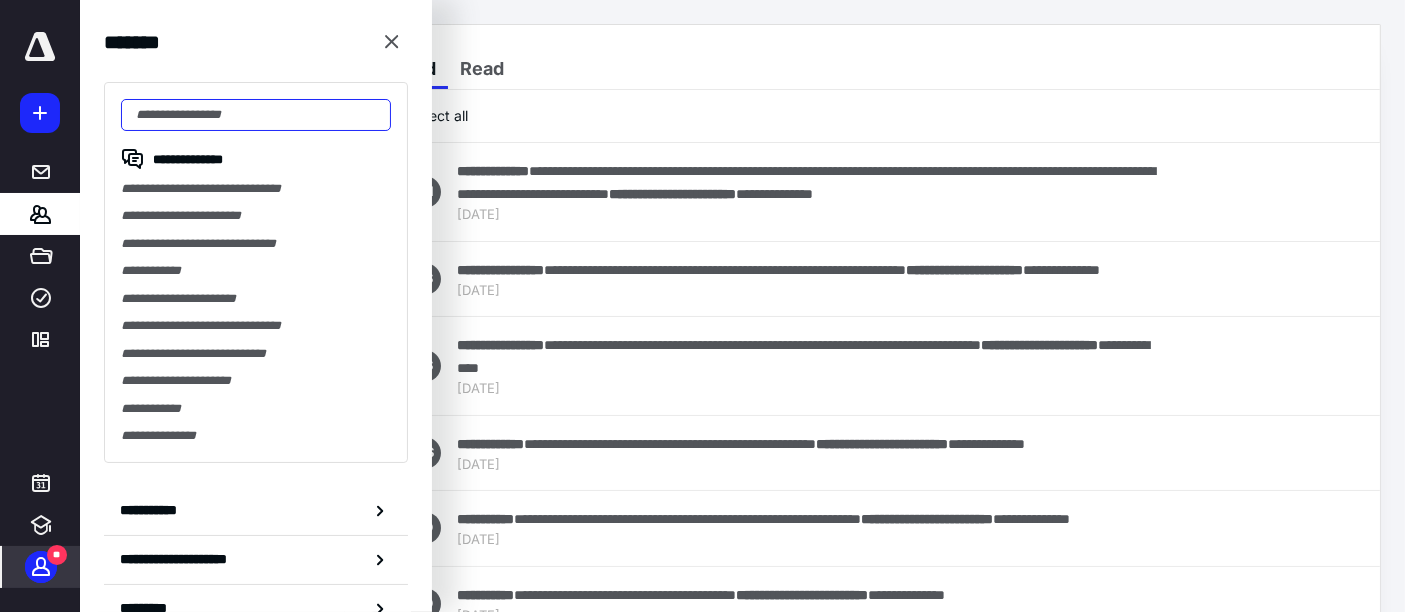 click at bounding box center (256, 115) 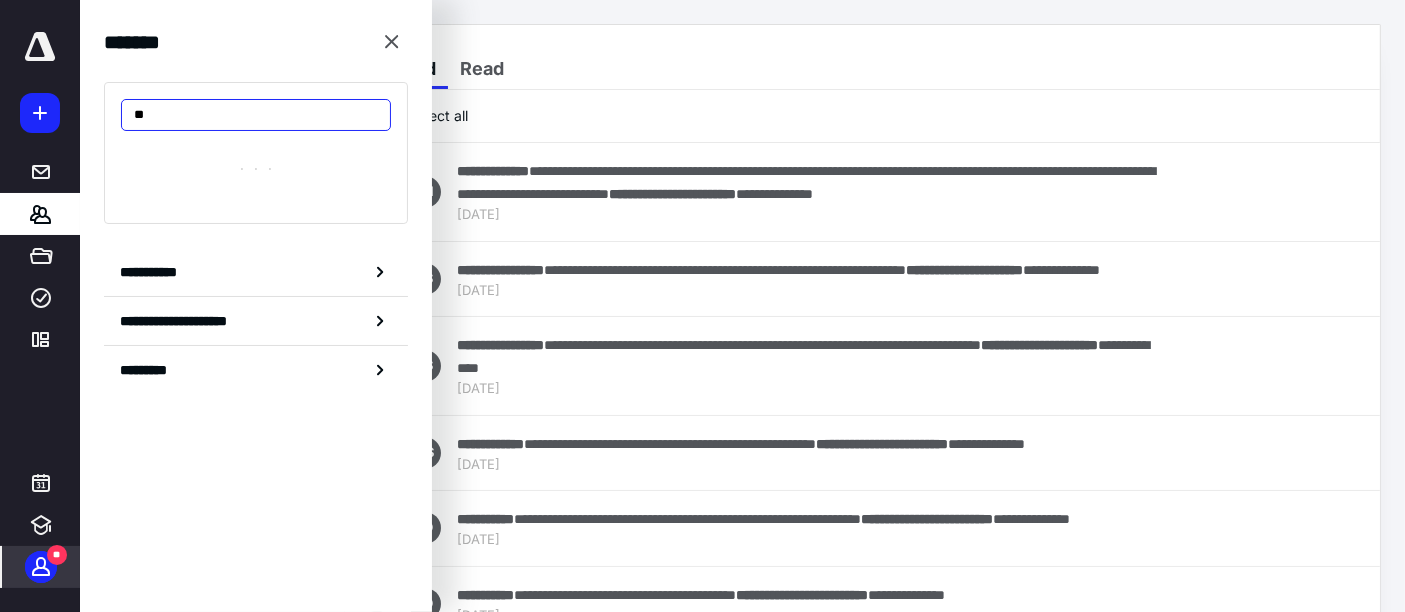 type on "*" 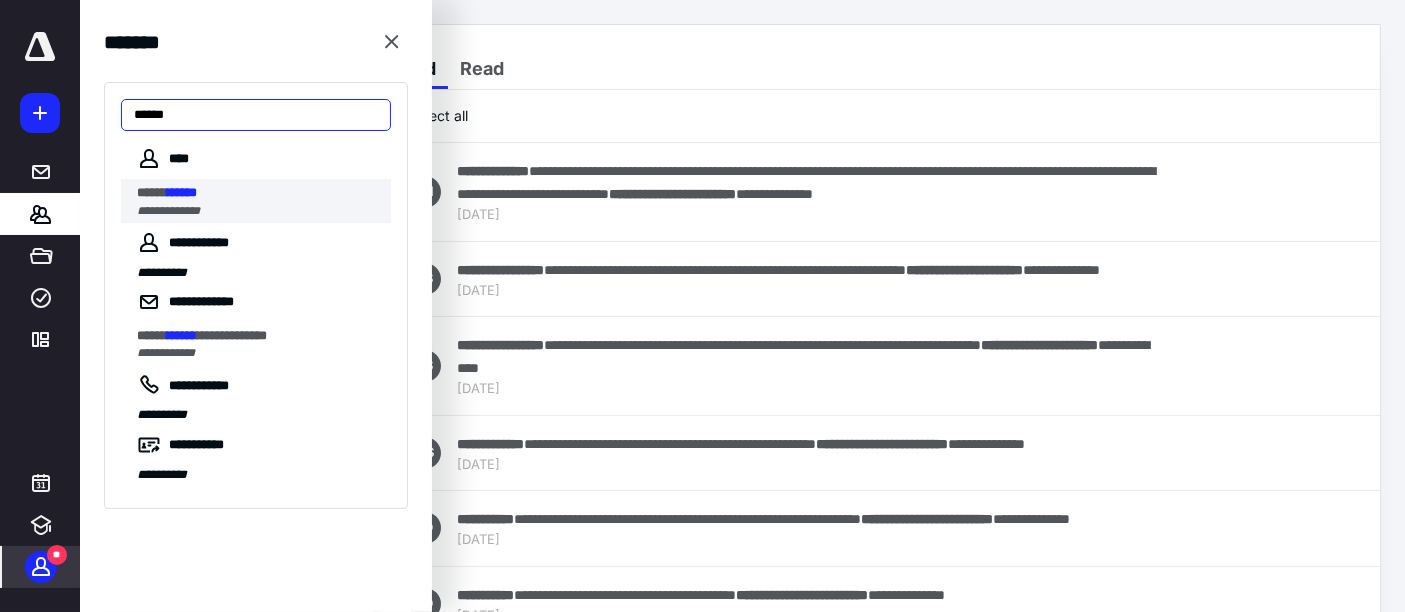 type on "******" 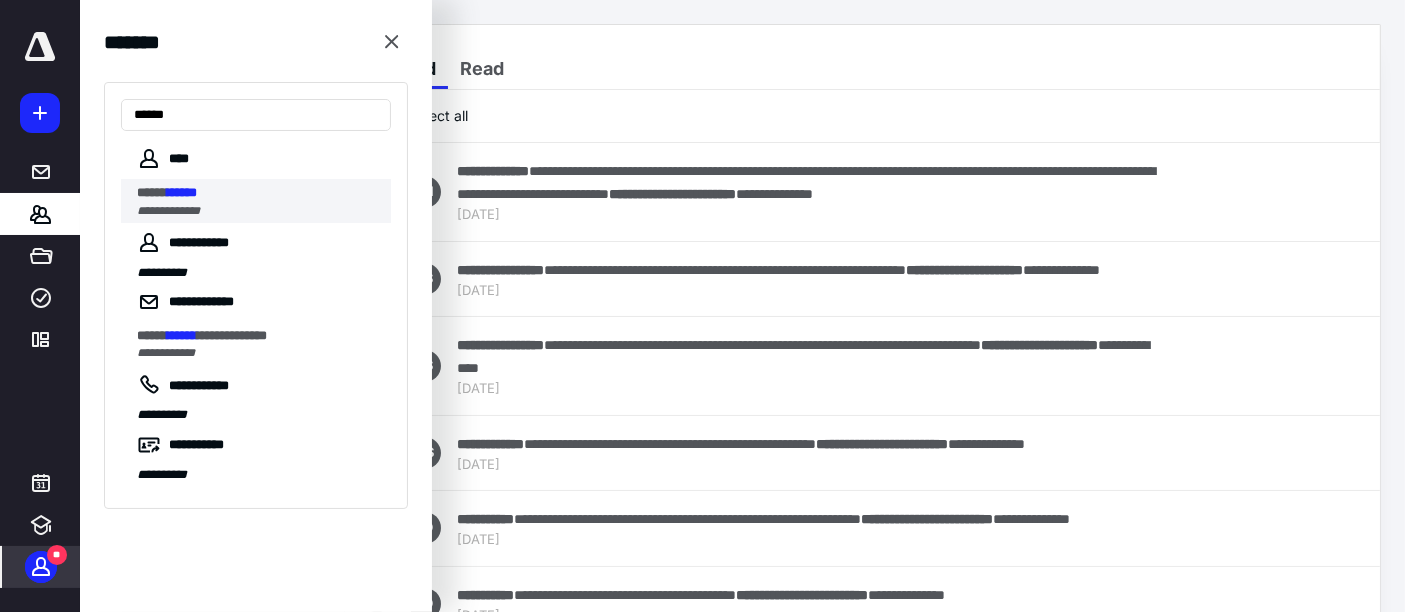 click on "******" at bounding box center (182, 192) 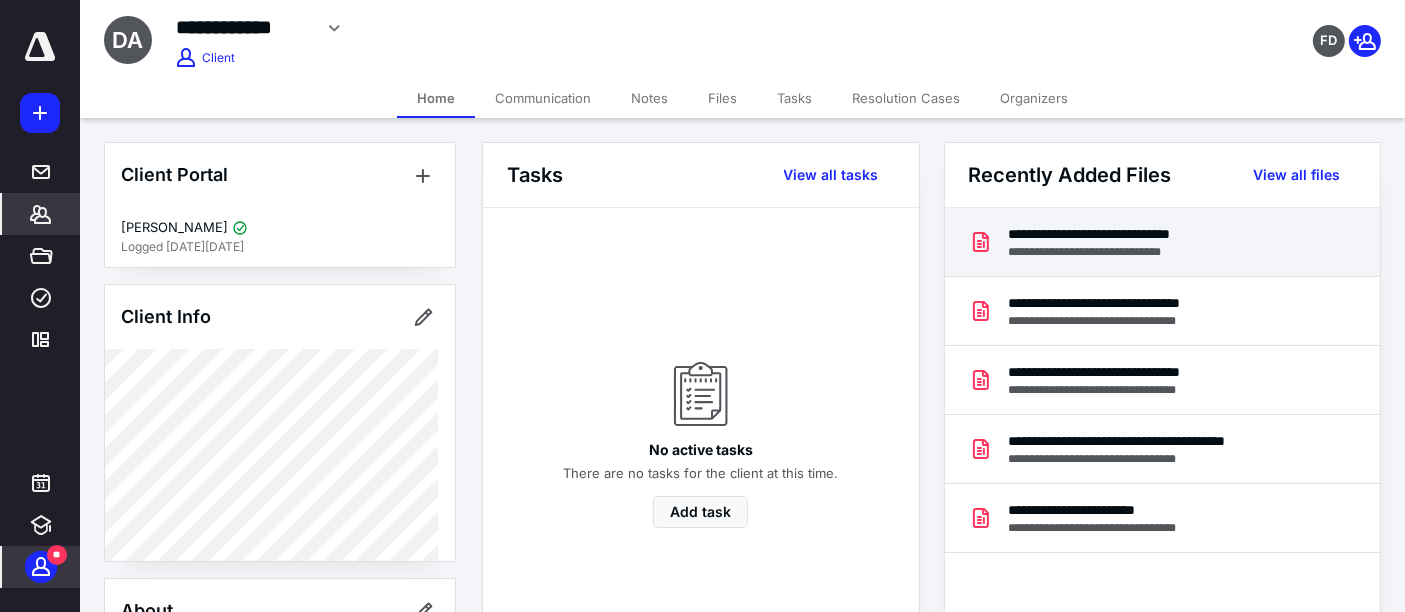 click on "**********" at bounding box center [1120, 252] 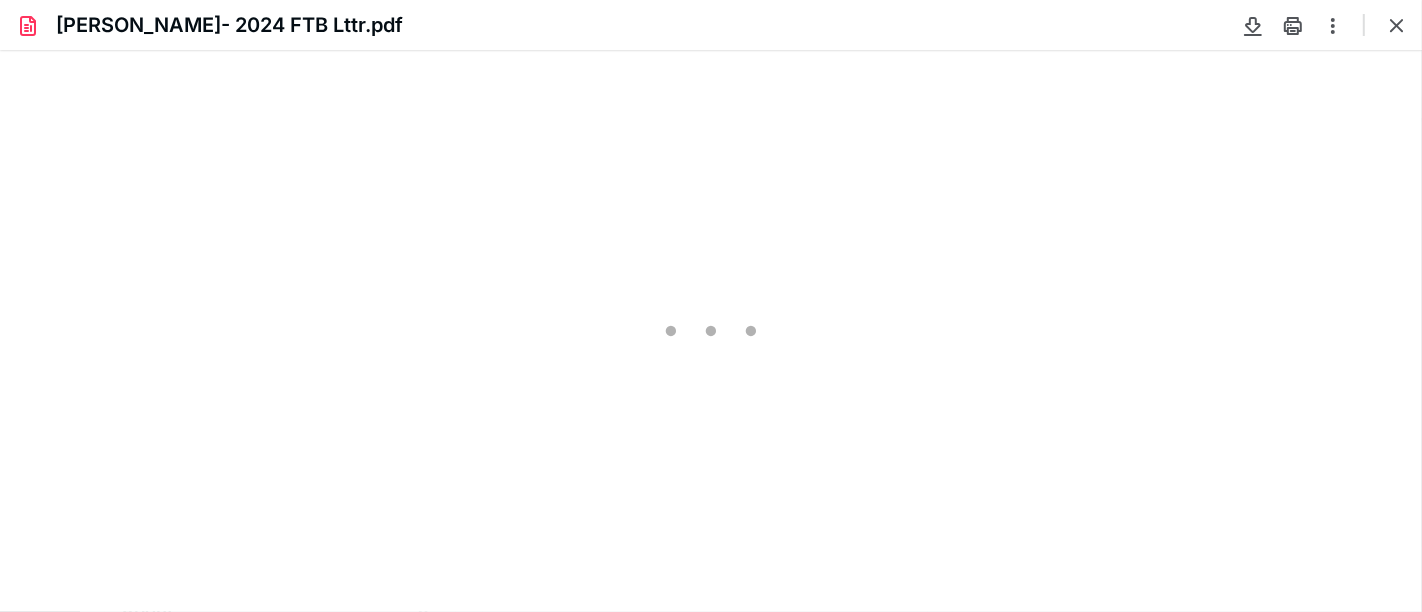 scroll, scrollTop: 0, scrollLeft: 0, axis: both 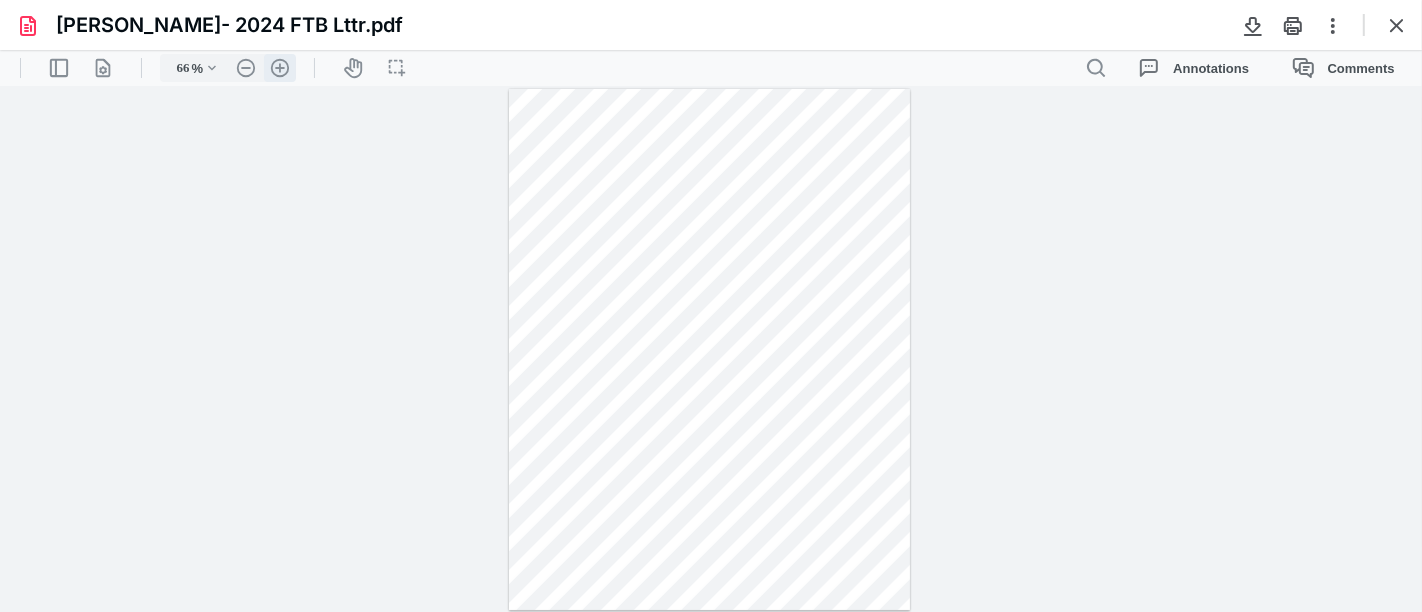 click on ".cls-1{fill:#abb0c4;} icon - header - zoom - in - line" at bounding box center [280, 68] 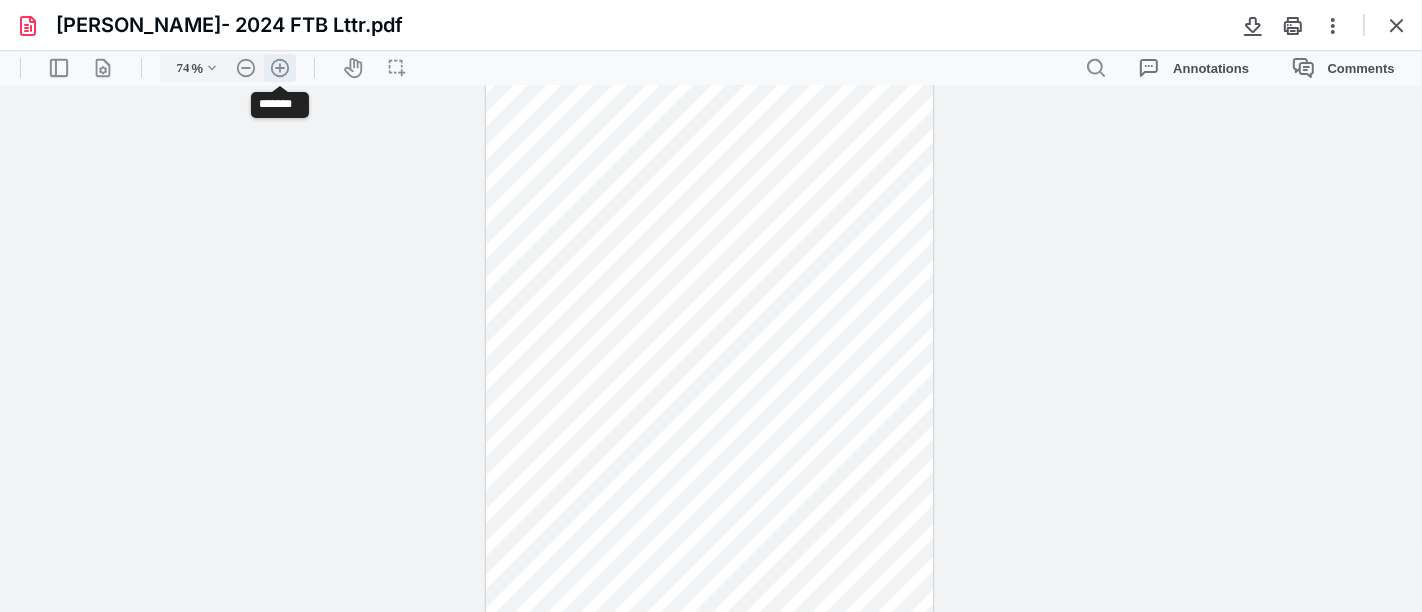 click on ".cls-1{fill:#abb0c4;} icon - header - zoom - in - line" at bounding box center (280, 68) 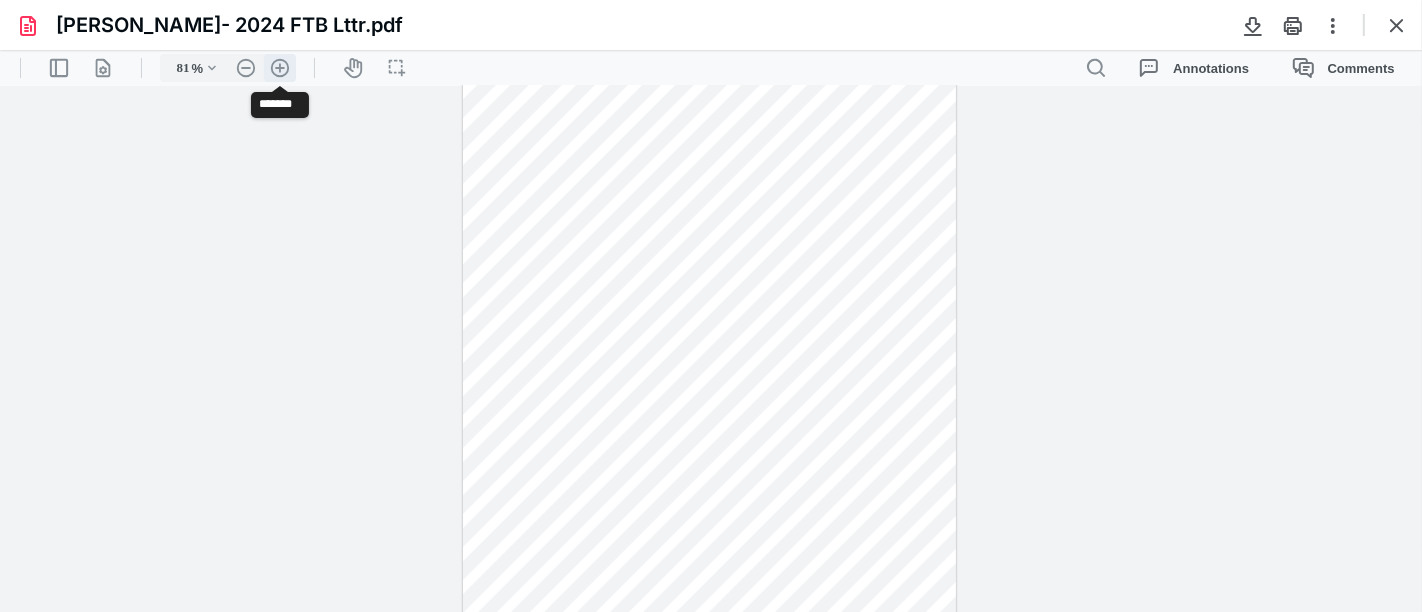 click on ".cls-1{fill:#abb0c4;} icon - header - zoom - in - line" at bounding box center [280, 68] 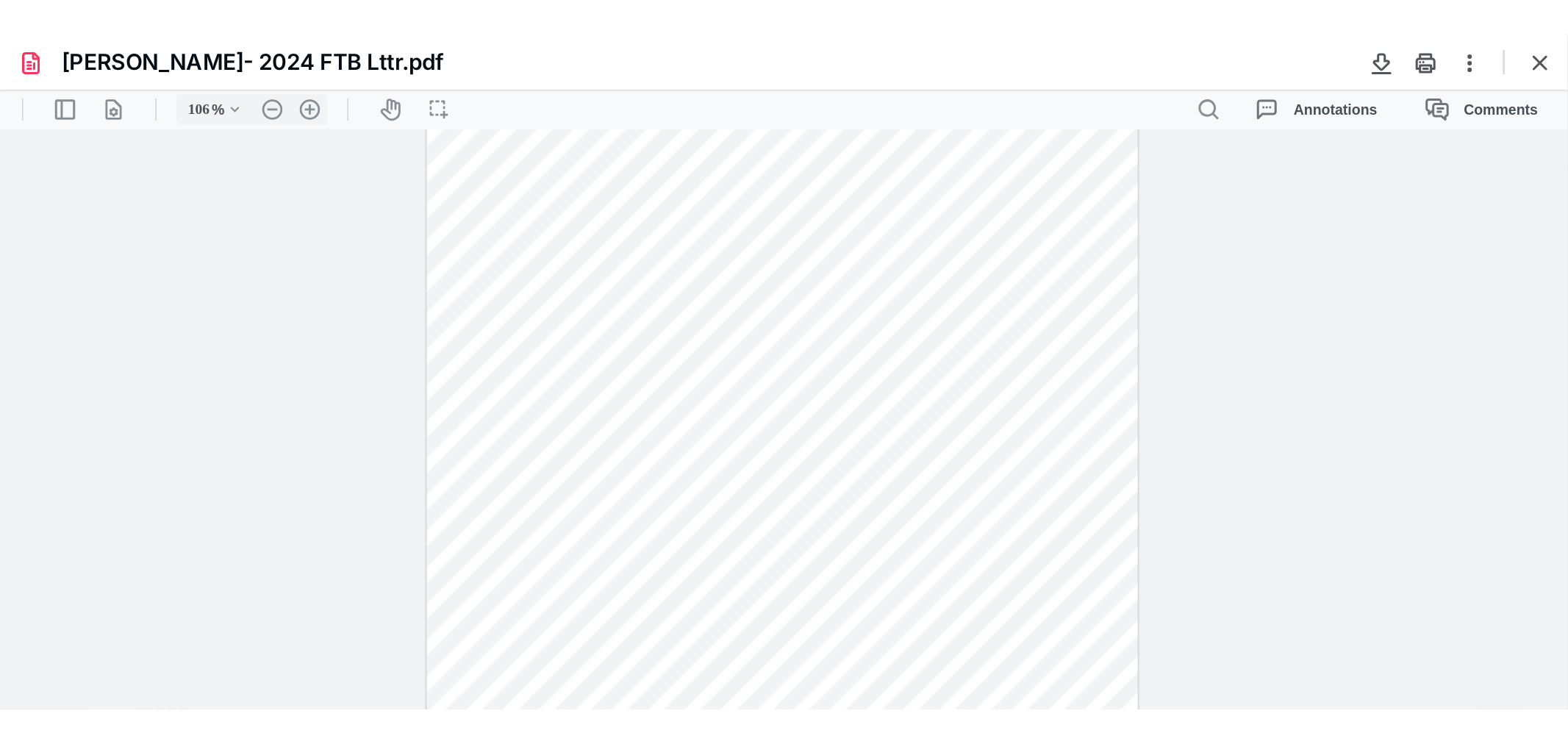 scroll, scrollTop: 0, scrollLeft: 0, axis: both 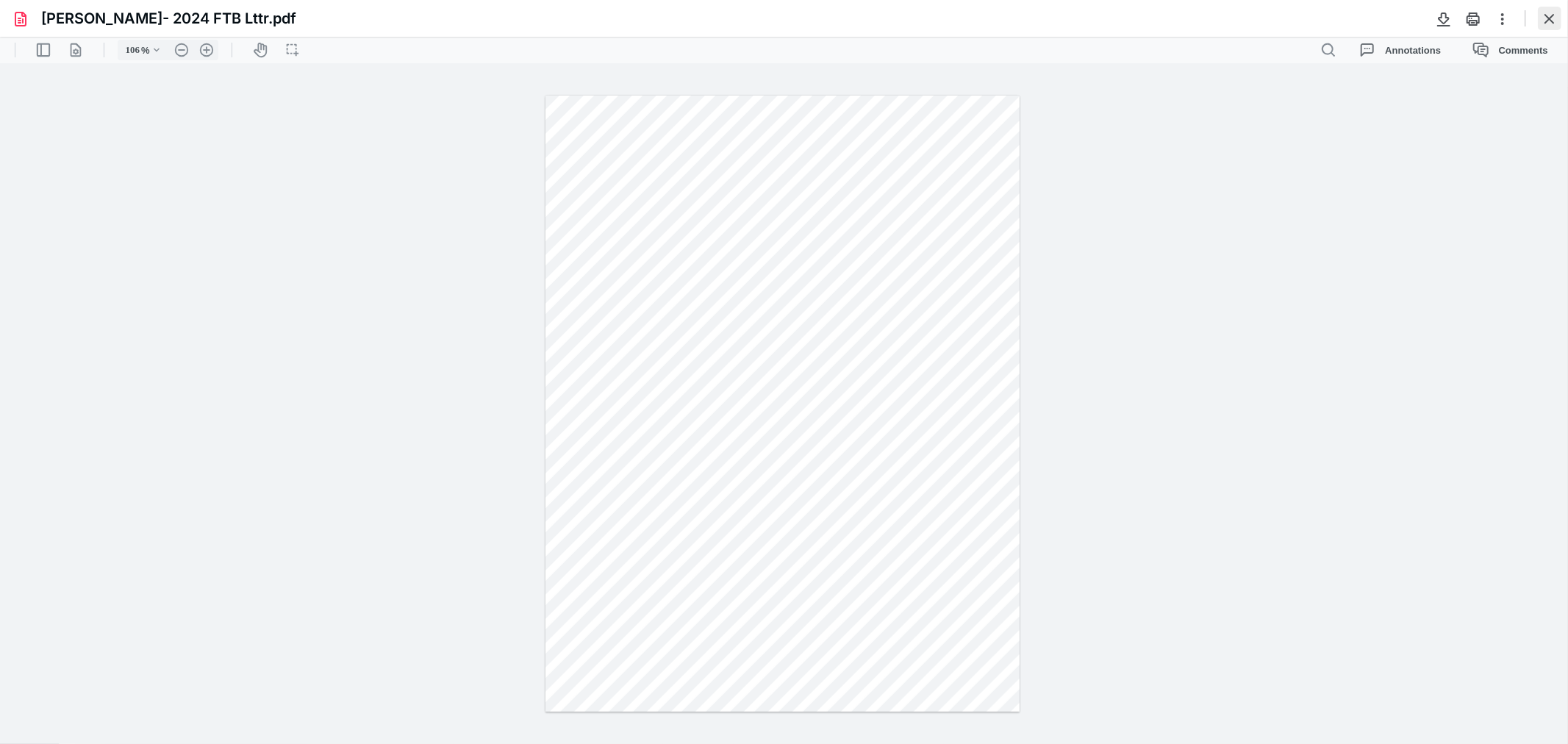 click at bounding box center [1550, 18] 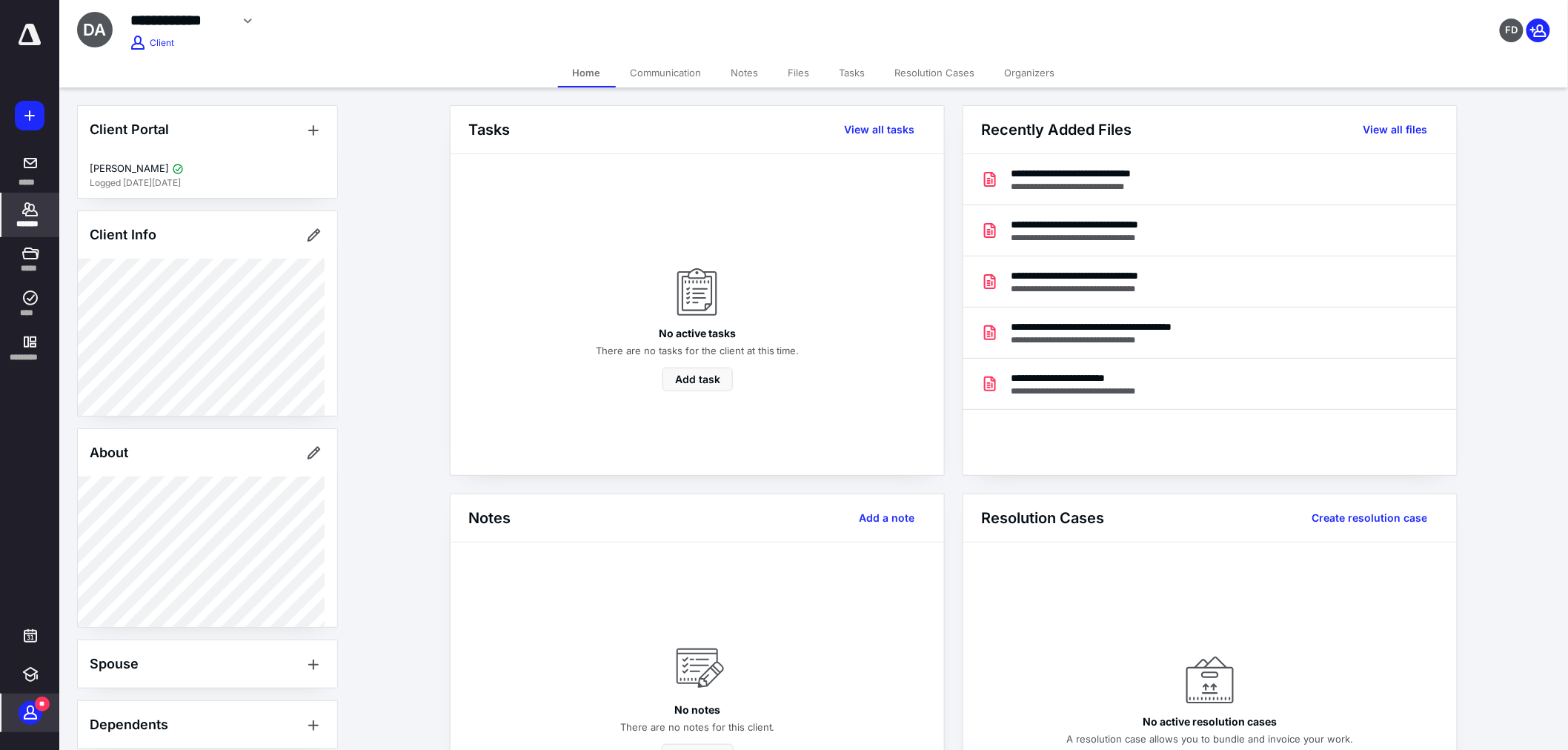 click on "Notes" at bounding box center [745, 73] 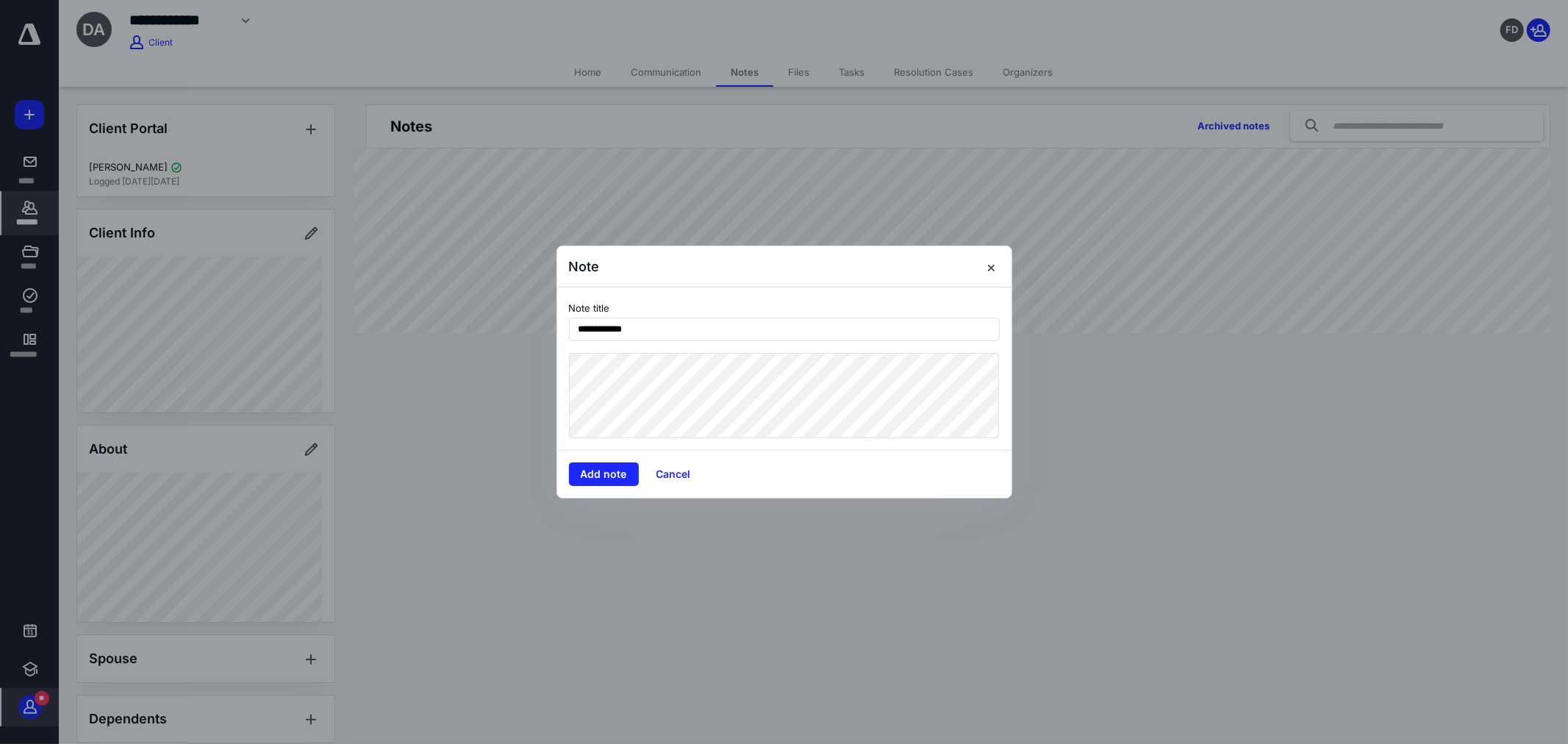 type on "**********" 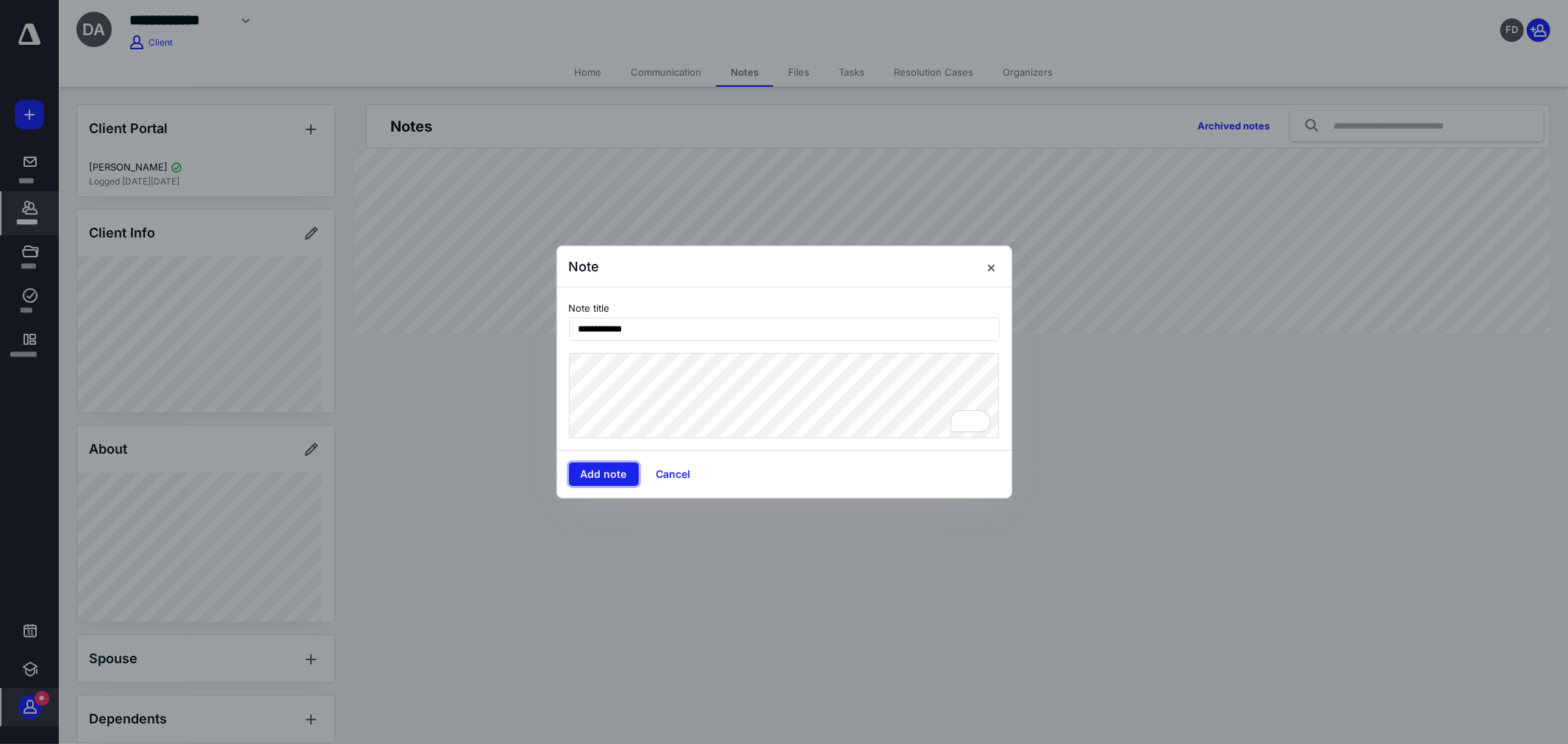 click on "Add note" at bounding box center [604, 474] 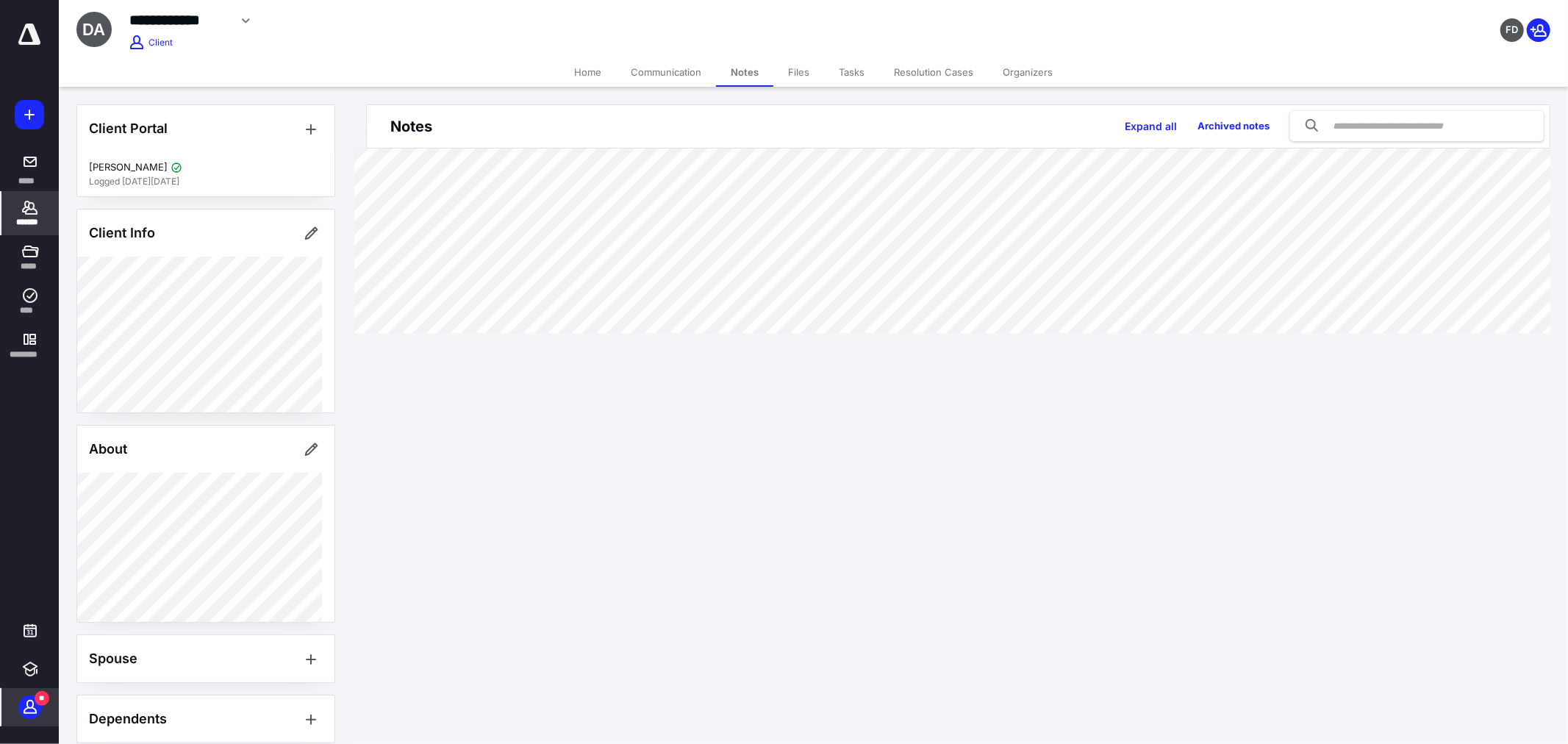 click on "*******" at bounding box center [30, 222] 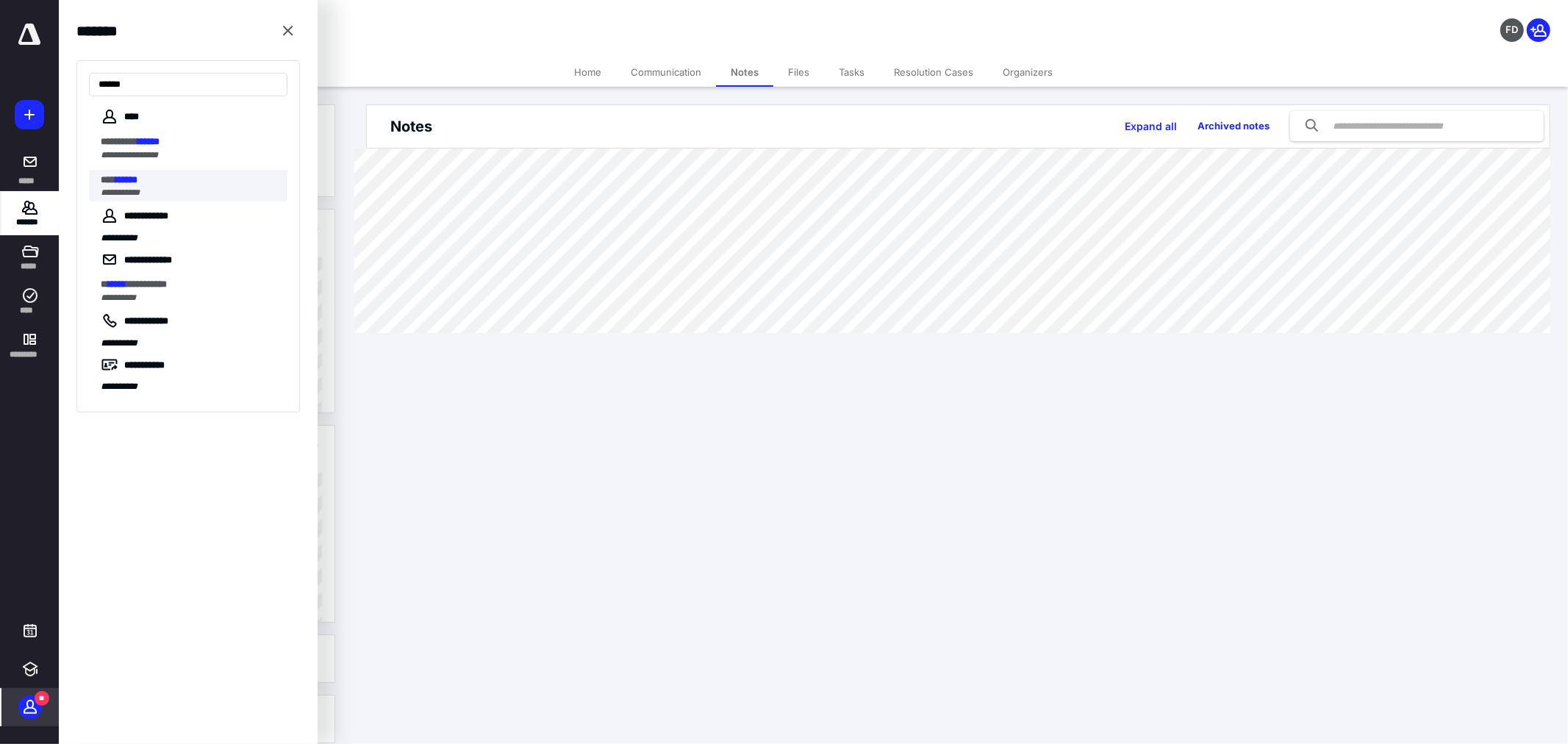 type on "******" 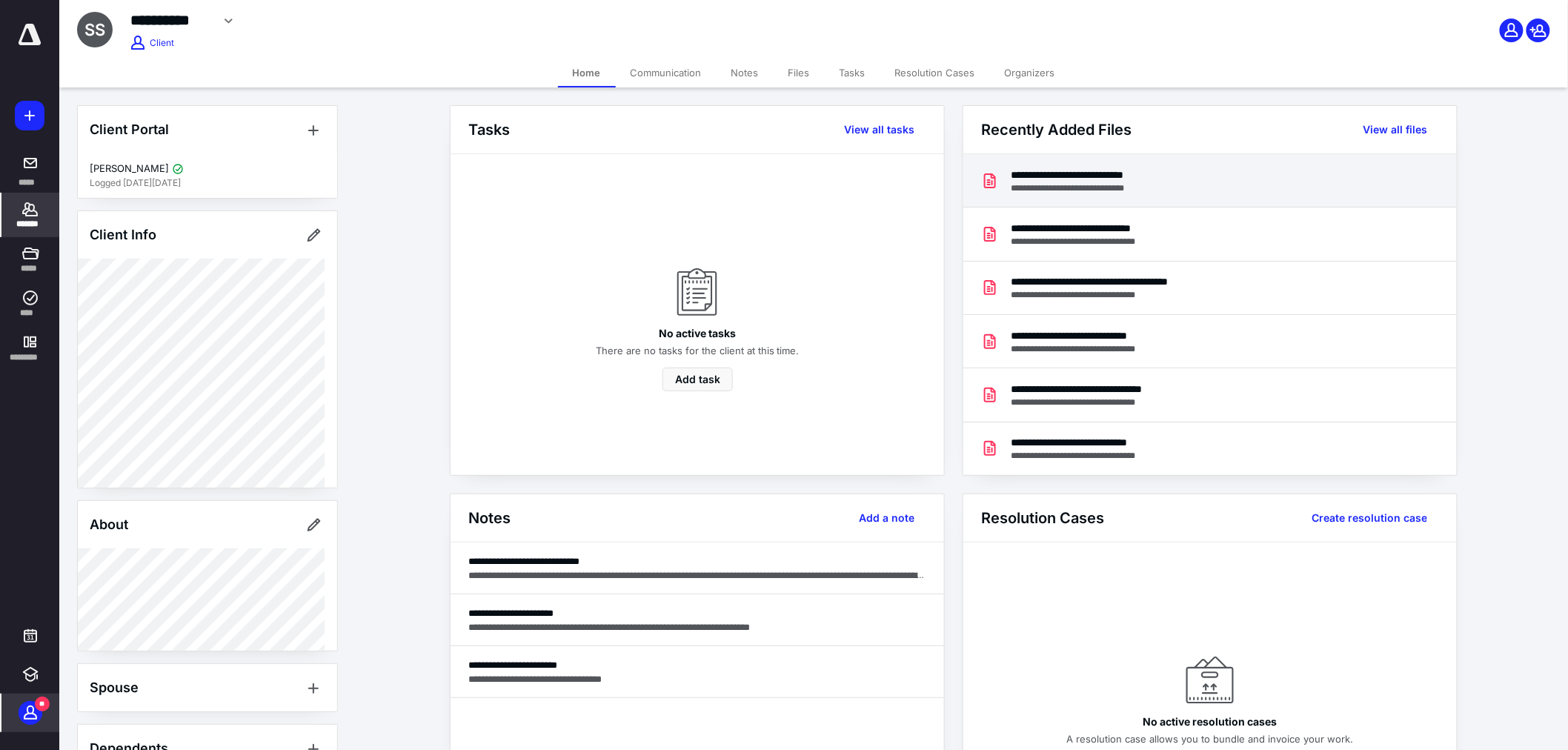 click on "**********" at bounding box center (1087, 175) 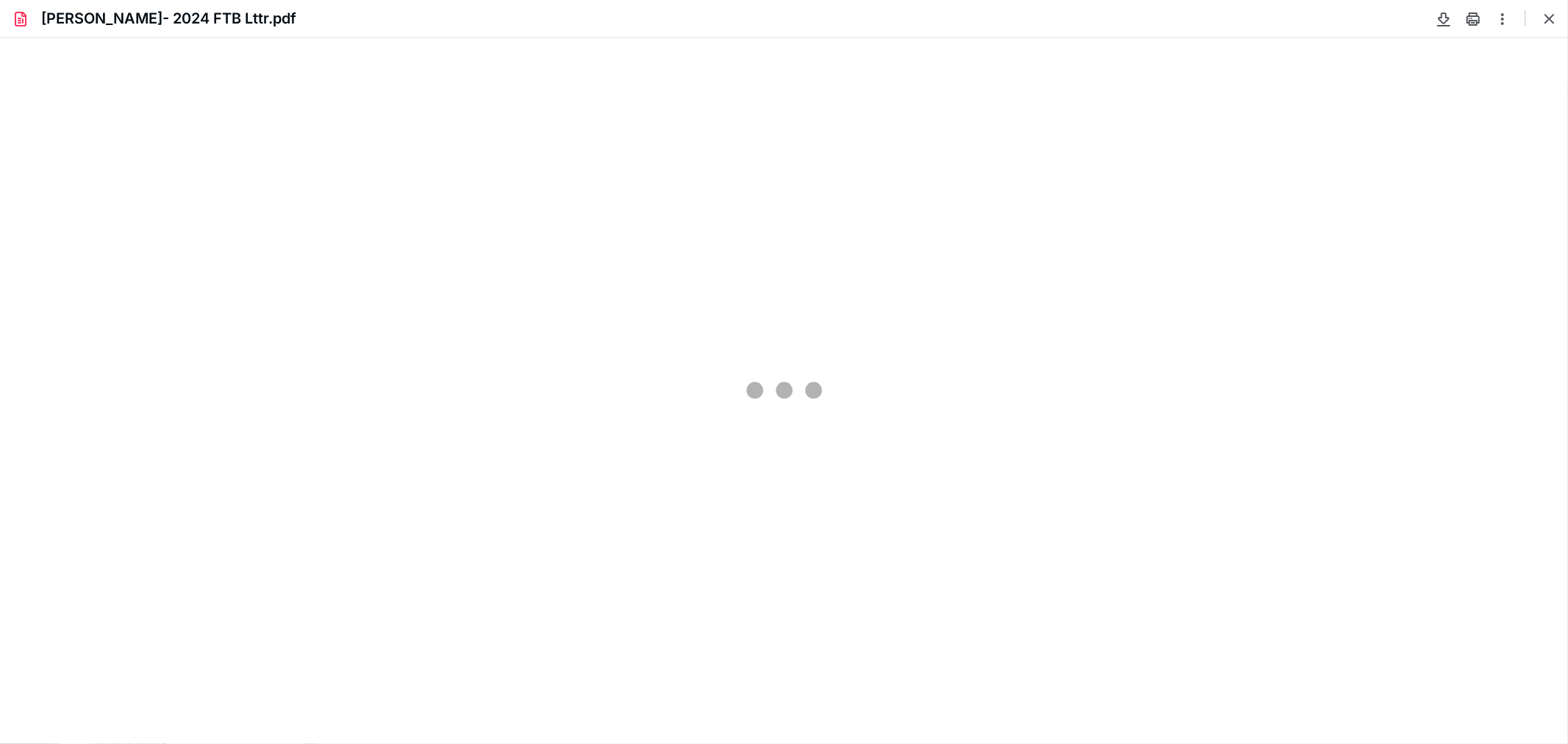 scroll, scrollTop: 0, scrollLeft: 0, axis: both 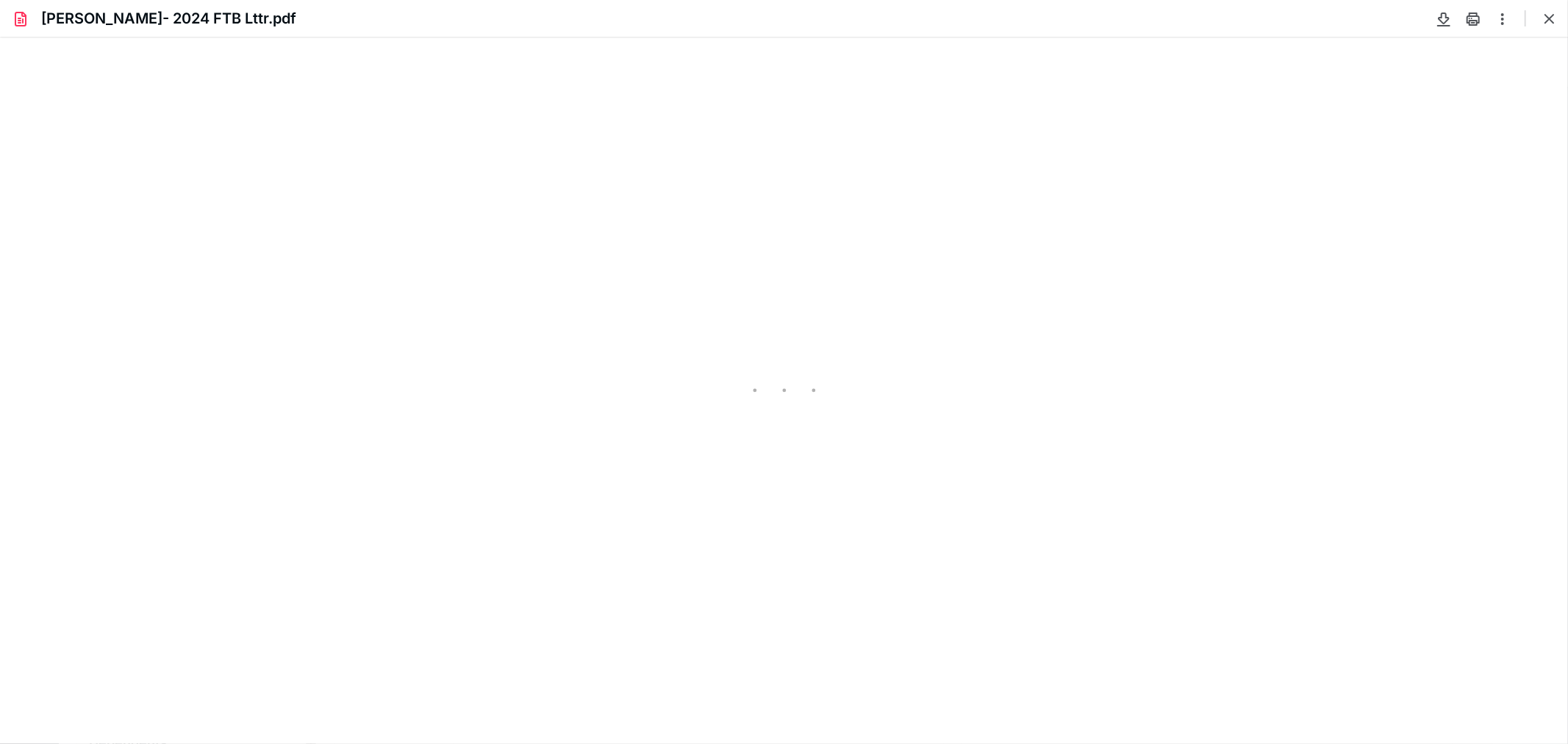 type on "116" 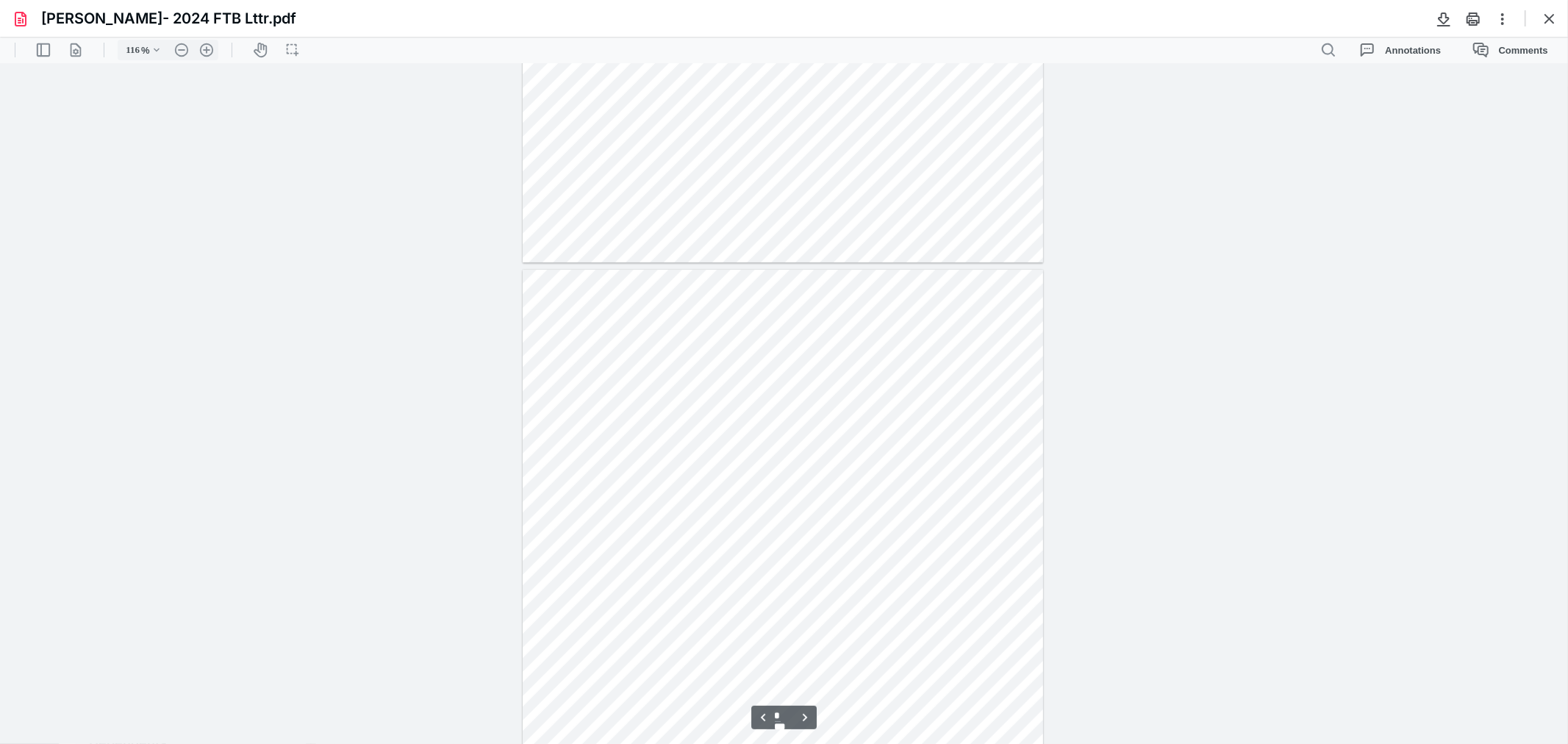 scroll, scrollTop: 520, scrollLeft: 0, axis: vertical 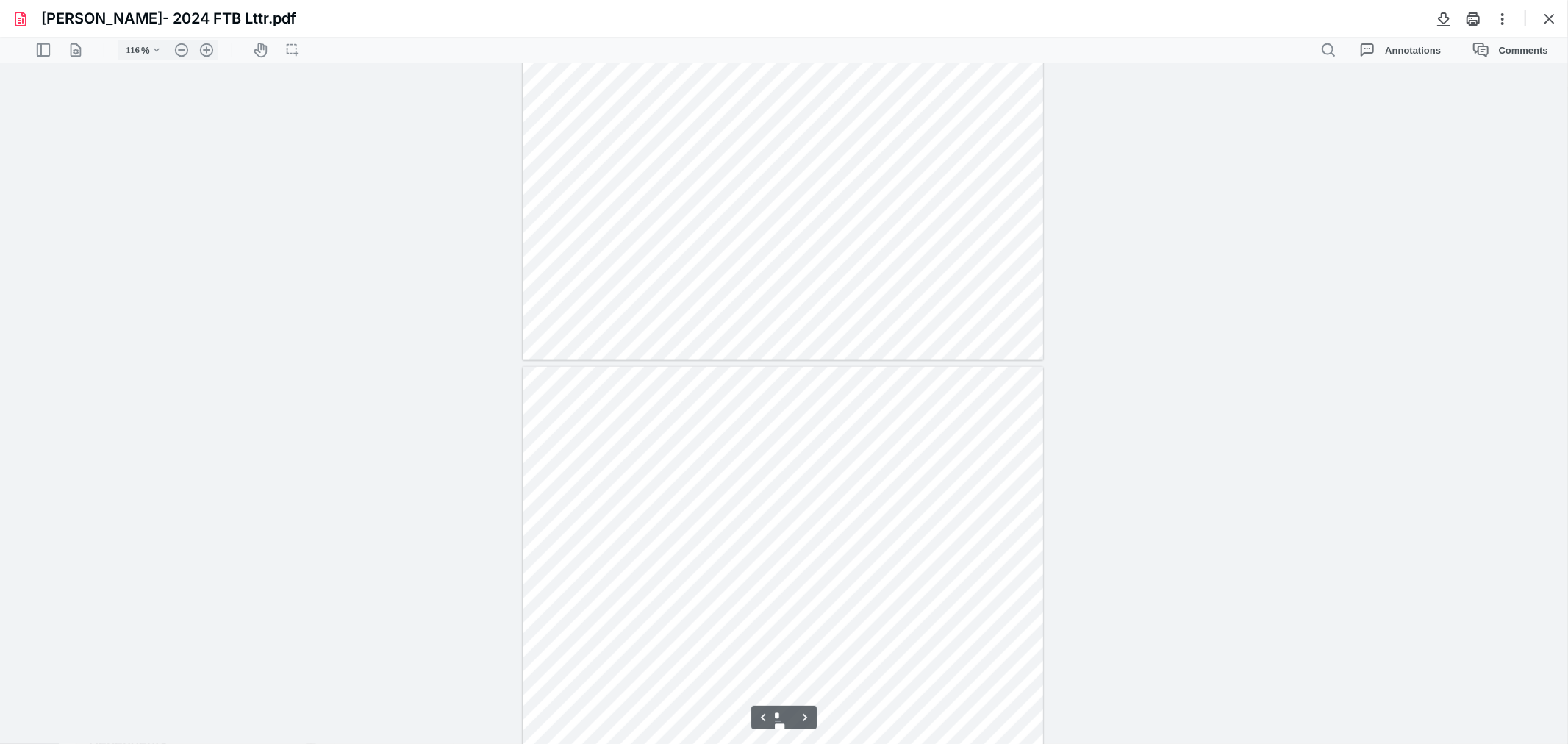 type on "*" 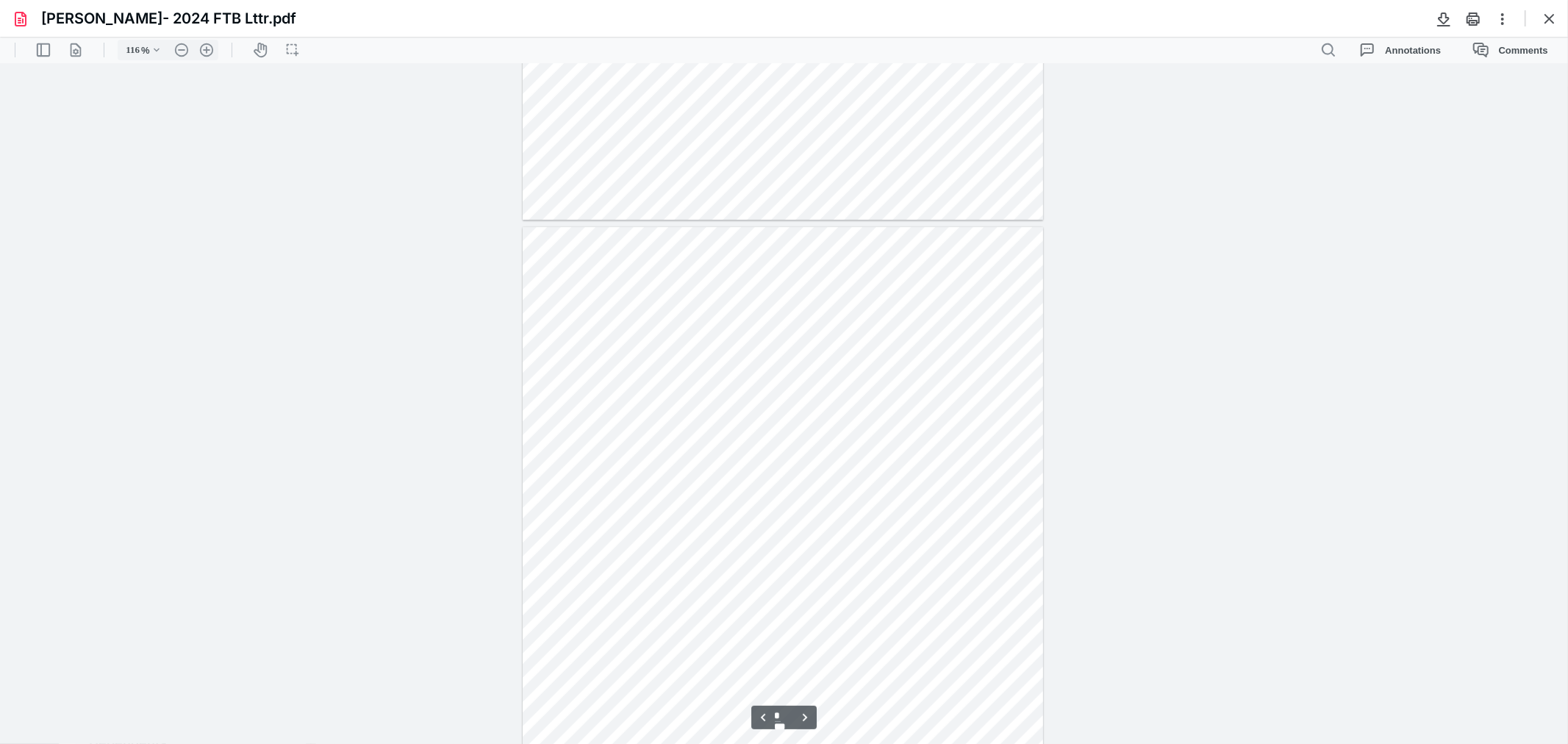 scroll, scrollTop: 520, scrollLeft: 0, axis: vertical 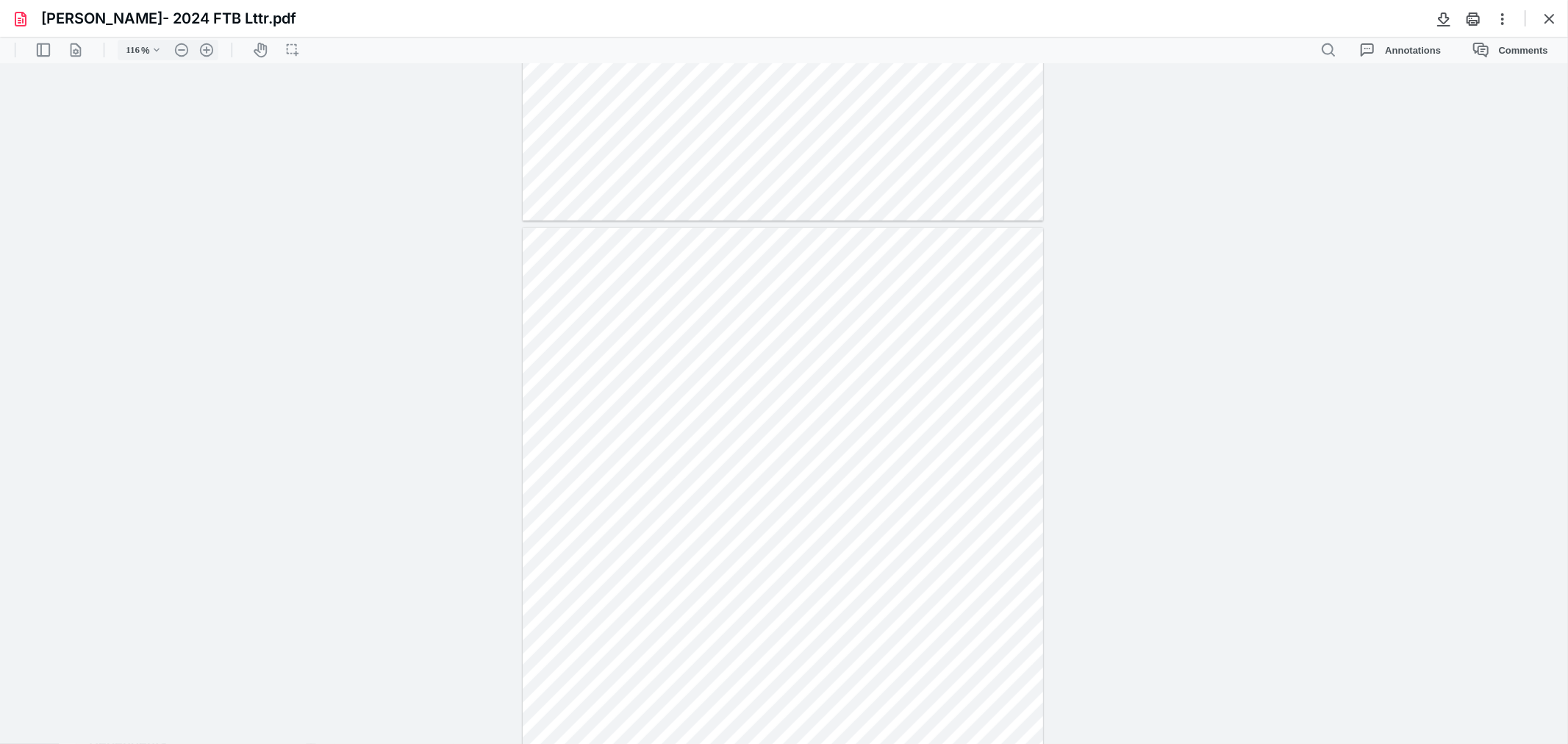 drag, startPoint x: 1306, startPoint y: 418, endPoint x: 1276, endPoint y: 396, distance: 37 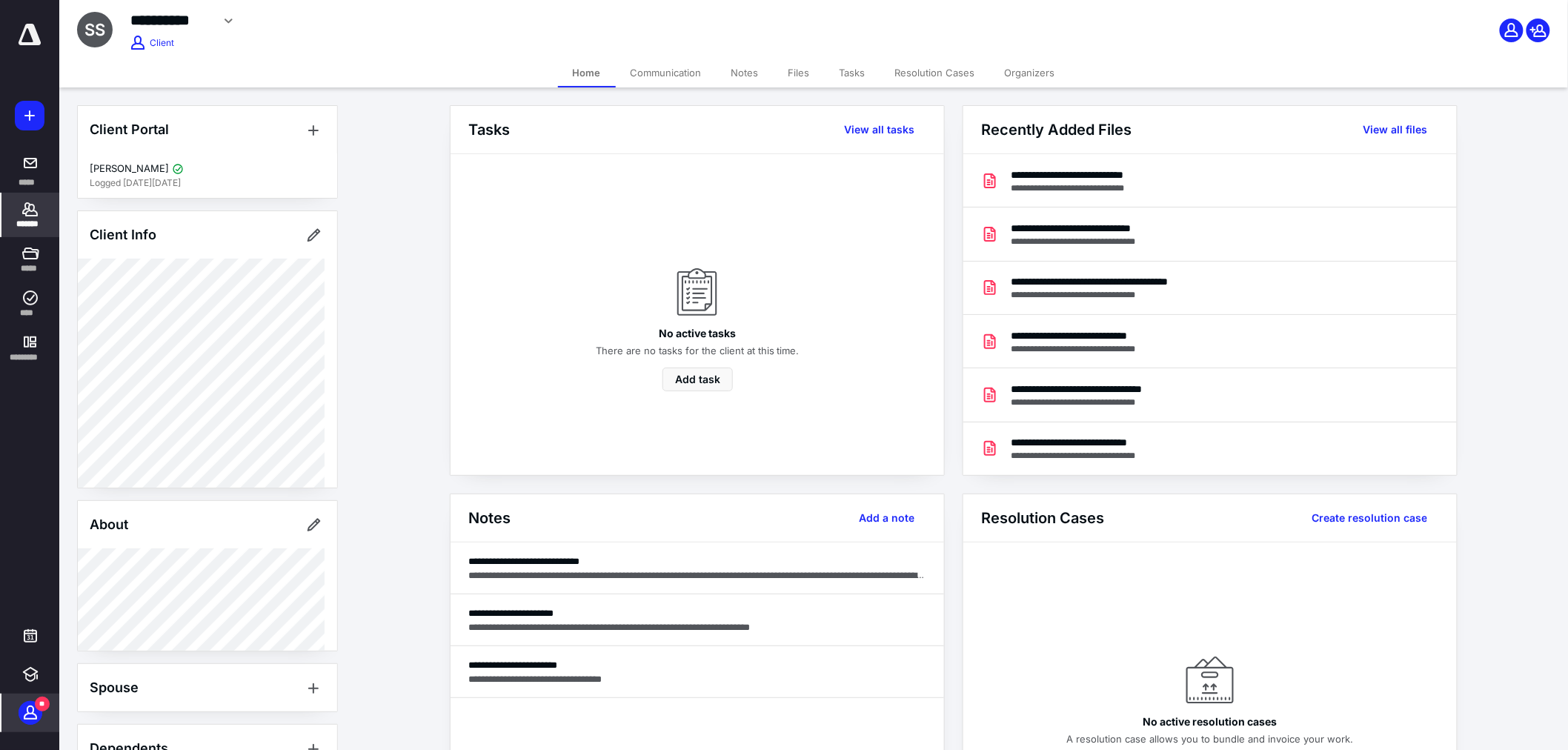 click on "*******" at bounding box center [30, 224] 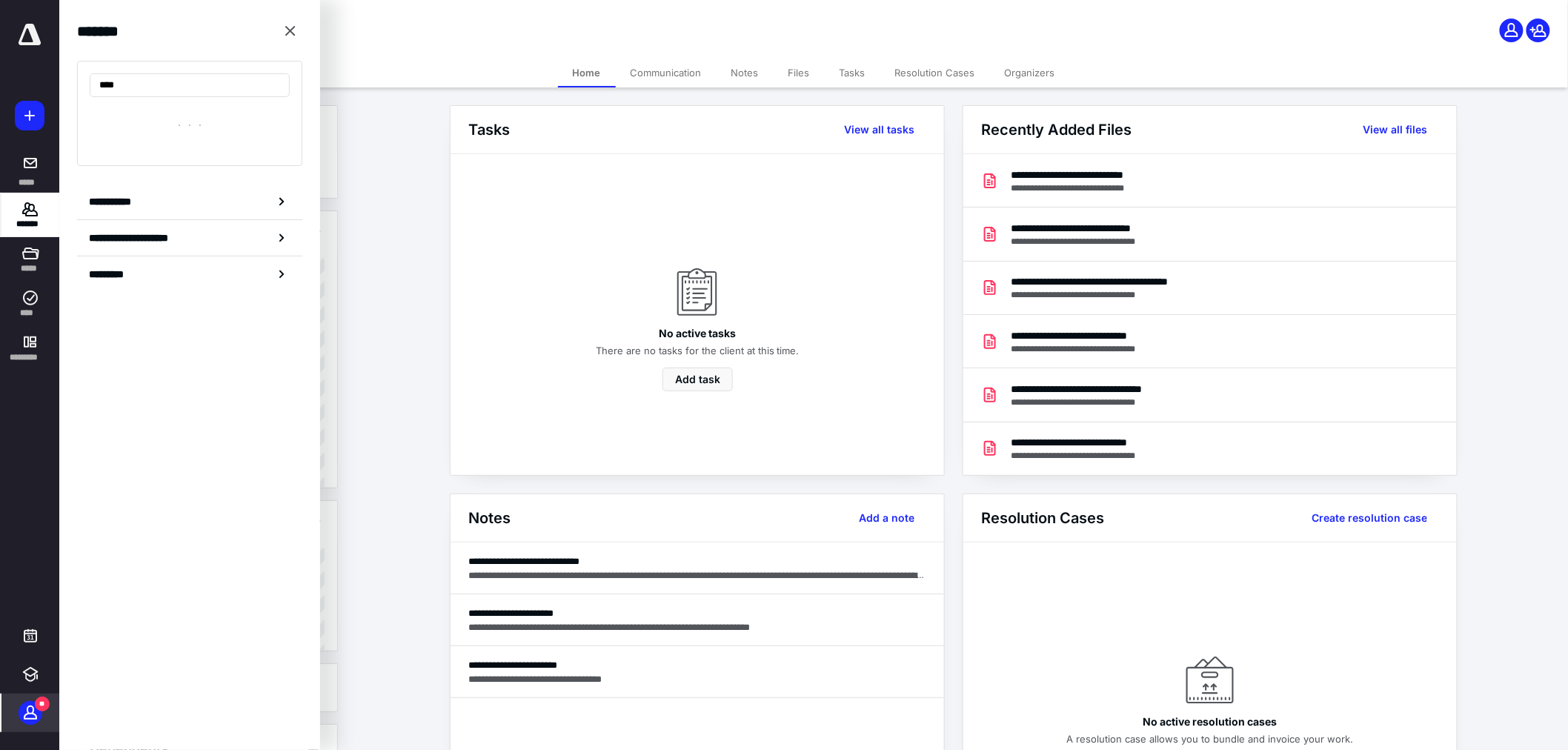 type on "*****" 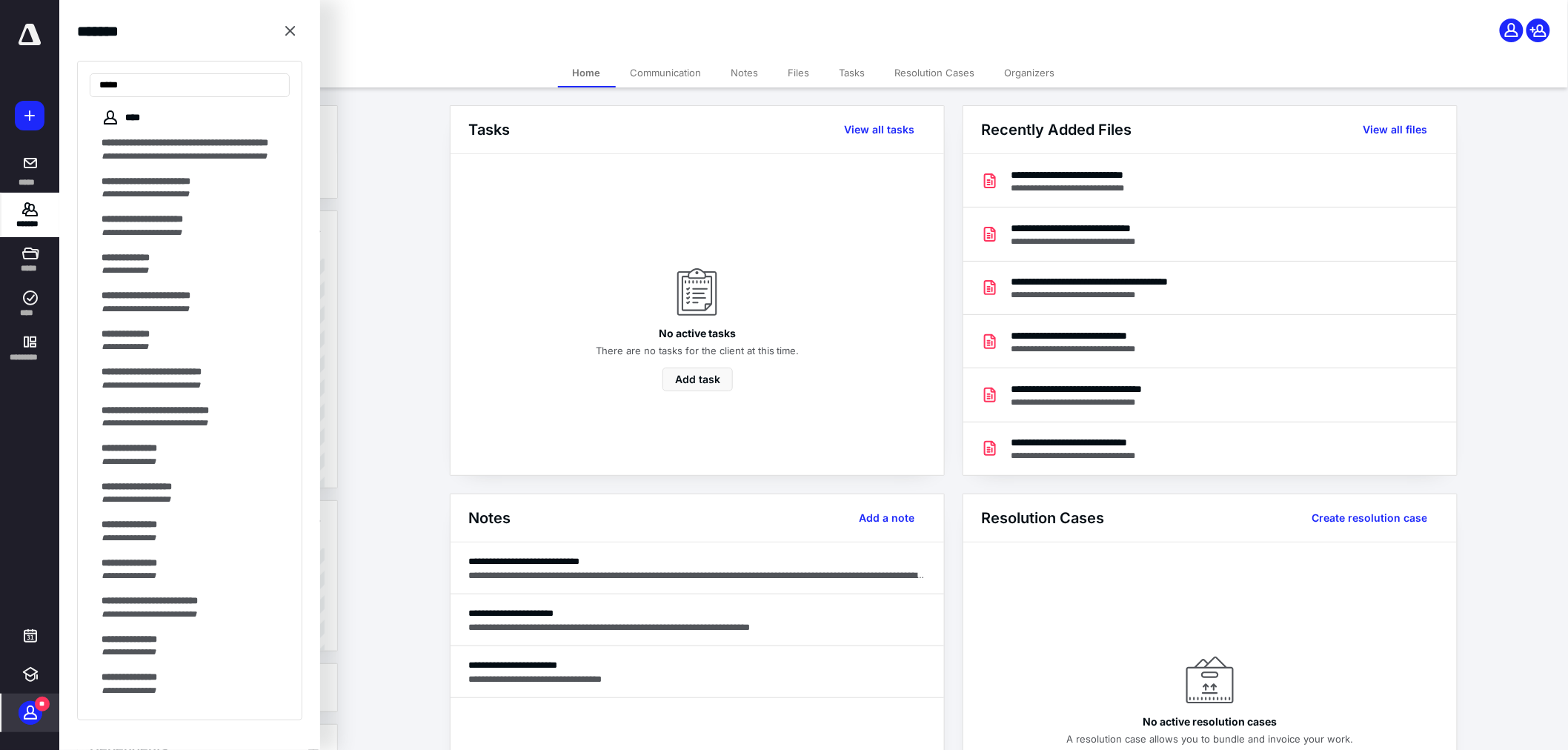 drag, startPoint x: 137, startPoint y: 89, endPoint x: -14, endPoint y: 59, distance: 153.95129 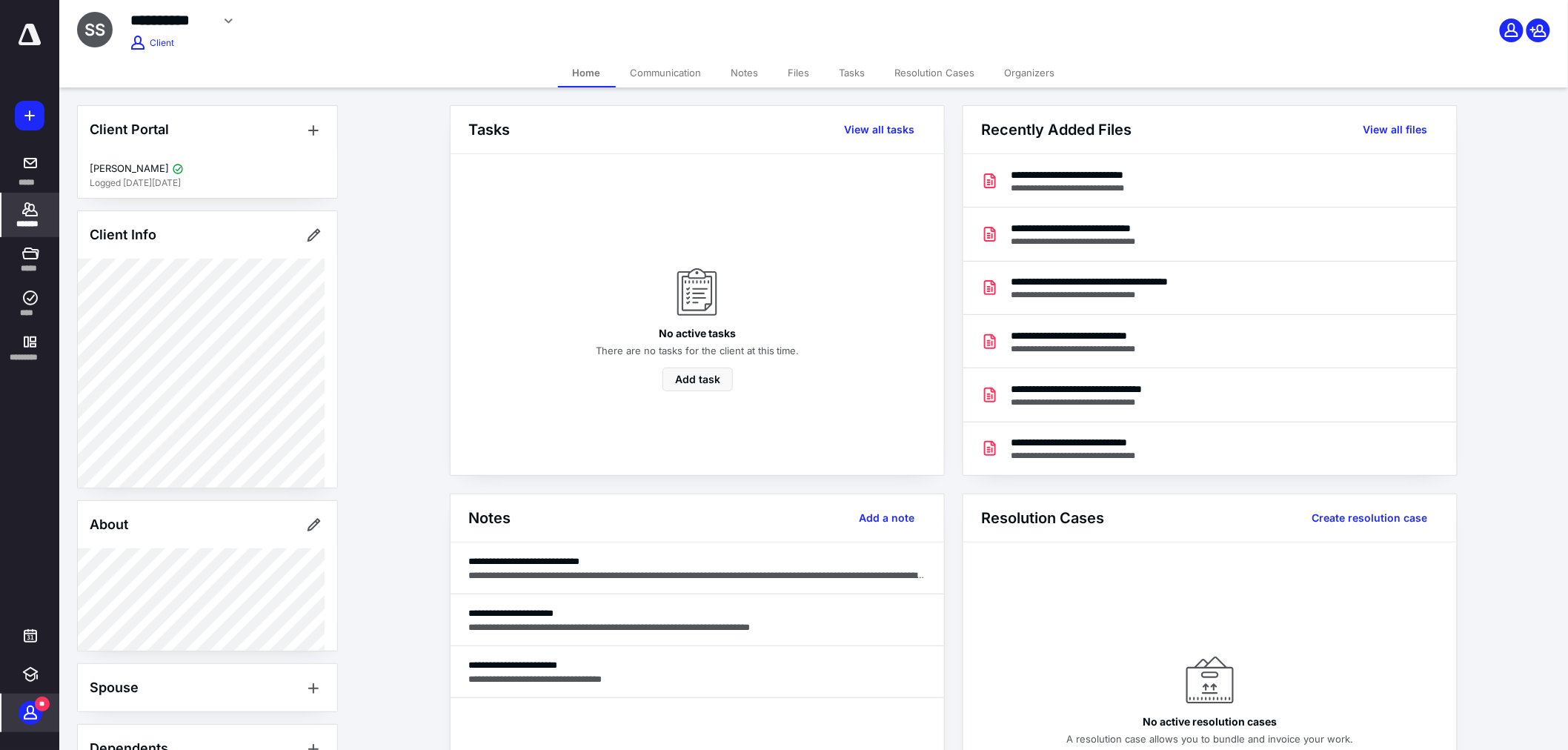 click 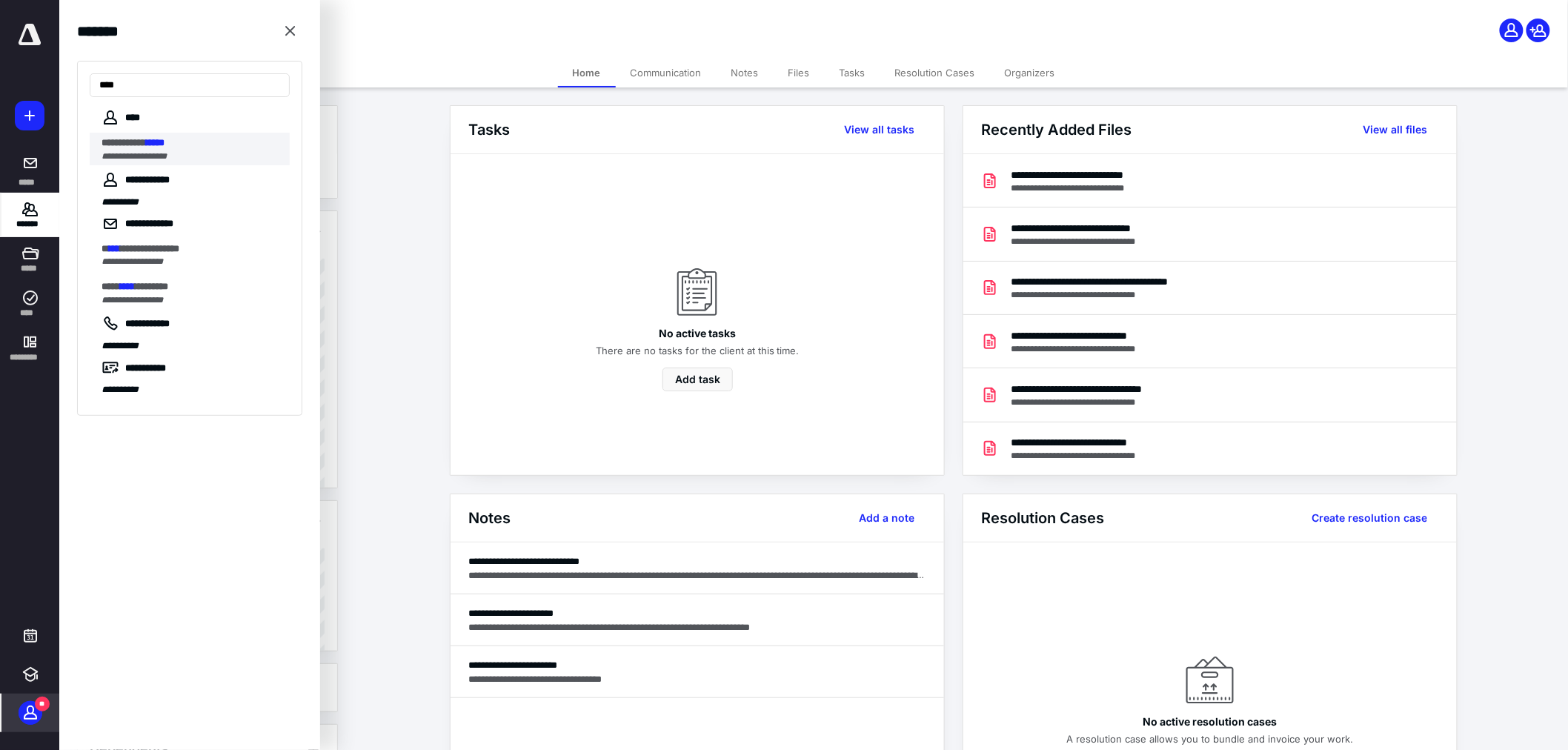 type on "****" 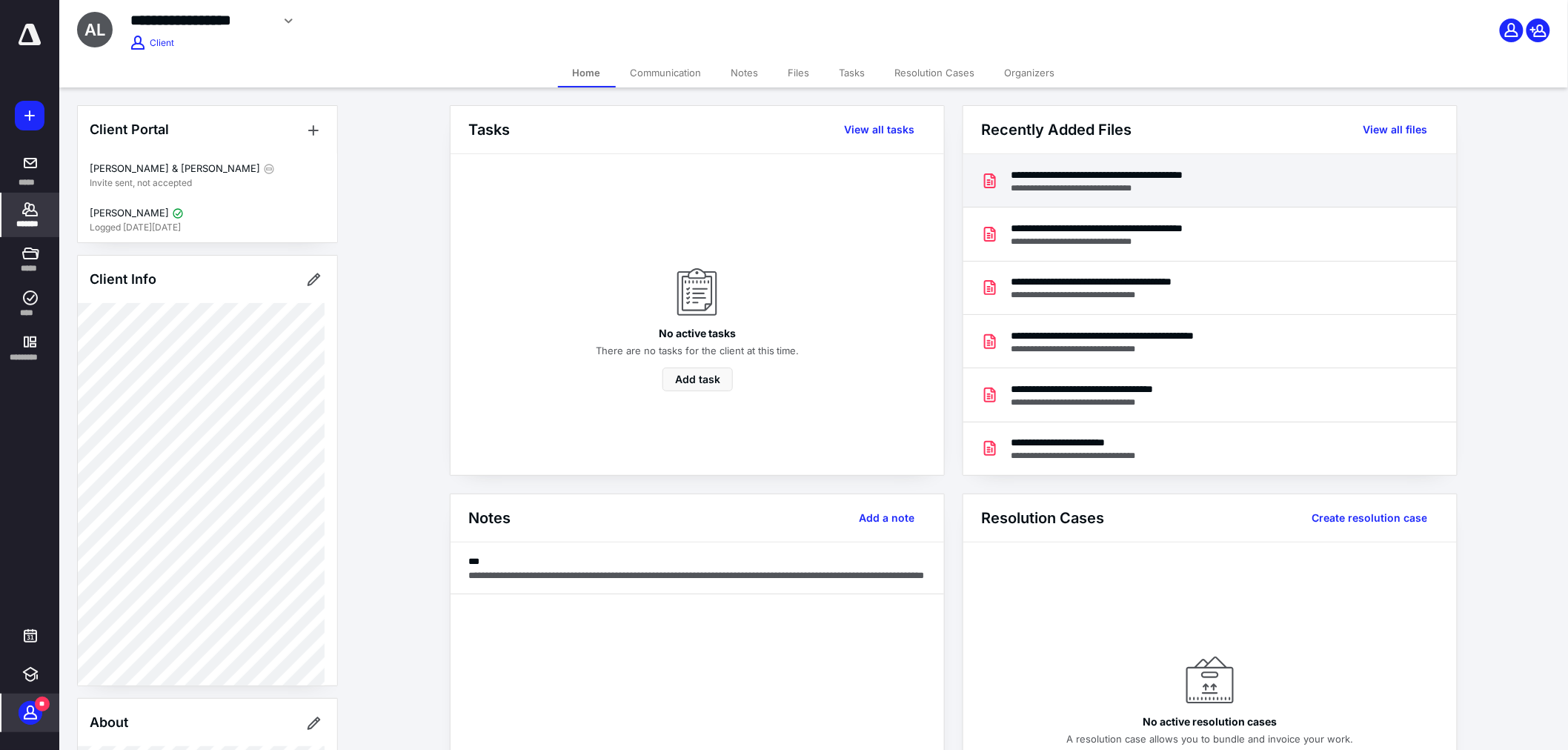 click on "**********" at bounding box center (1129, 188) 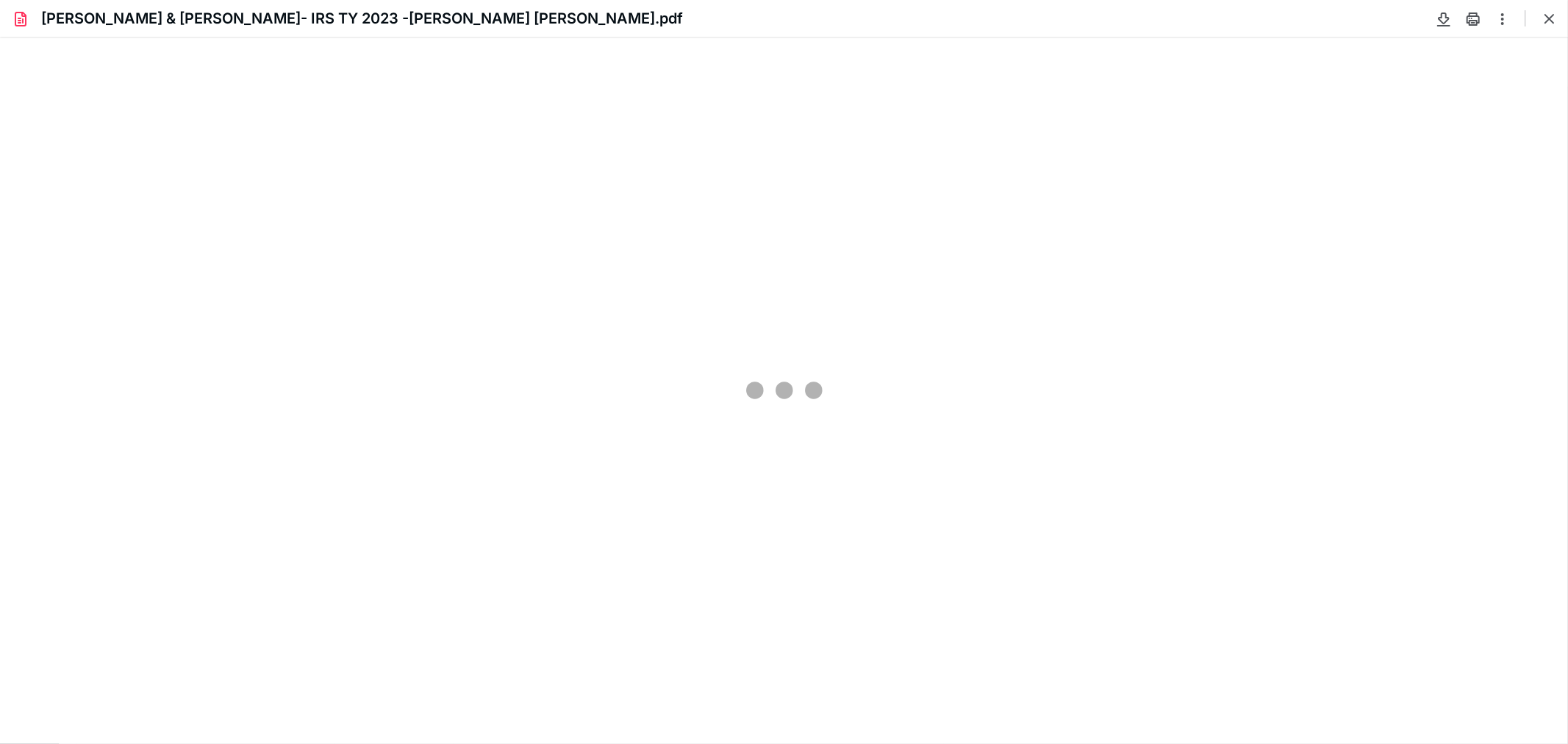 scroll, scrollTop: 0, scrollLeft: 0, axis: both 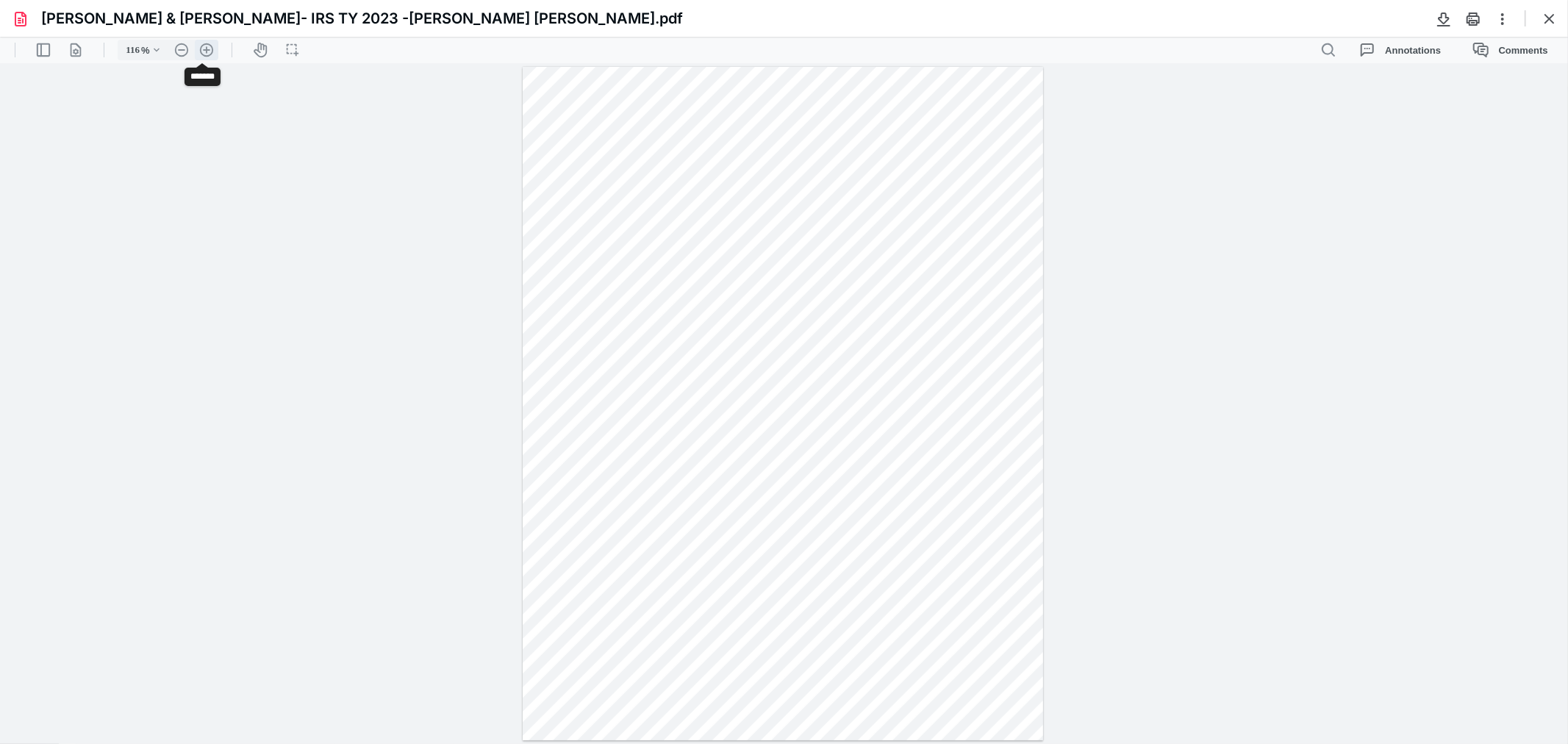 click on ".cls-1{fill:#abb0c4;} icon - header - zoom - in - line" at bounding box center [207, 49] 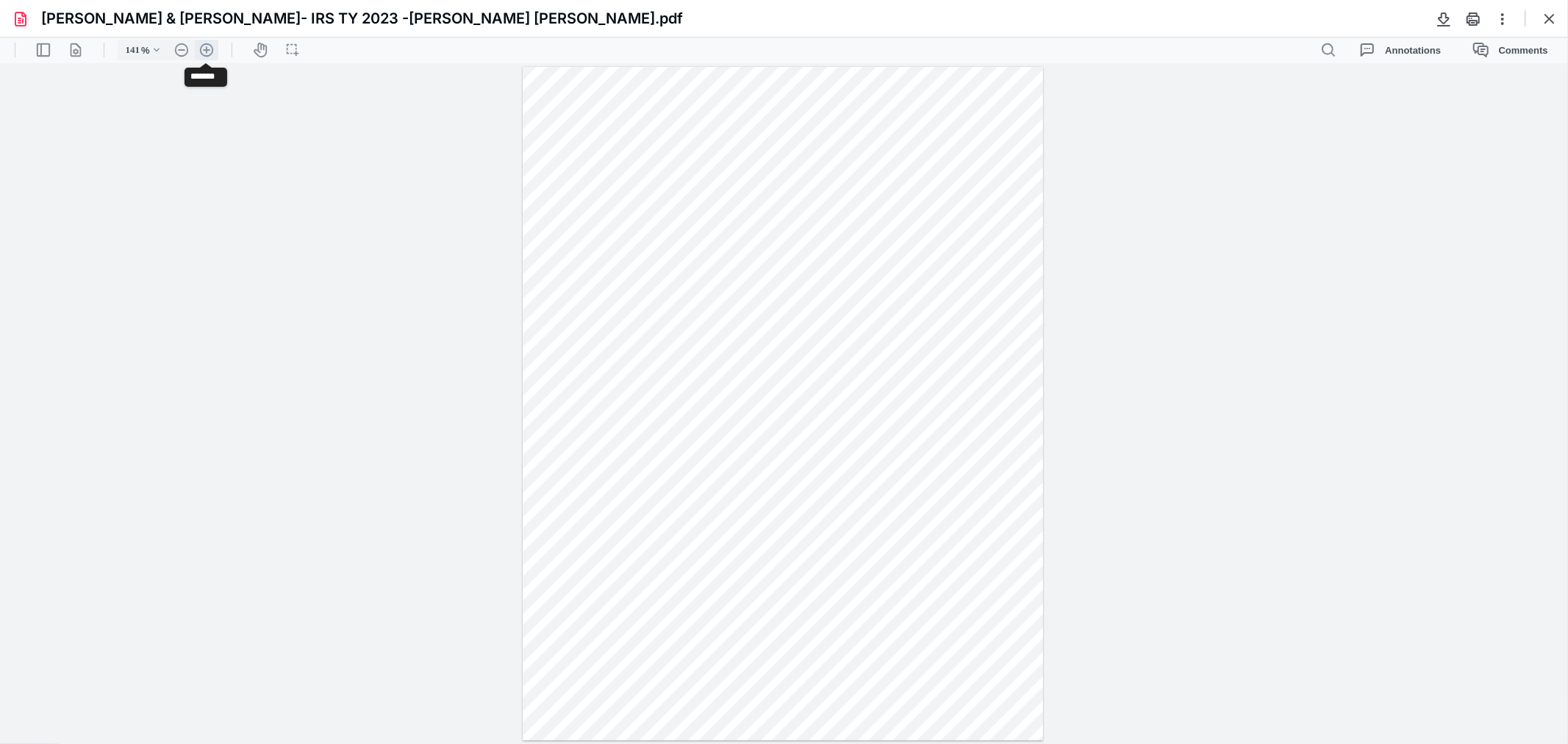 click on ".cls-1{fill:#abb0c4;} icon - header - zoom - in - line" at bounding box center (207, 49) 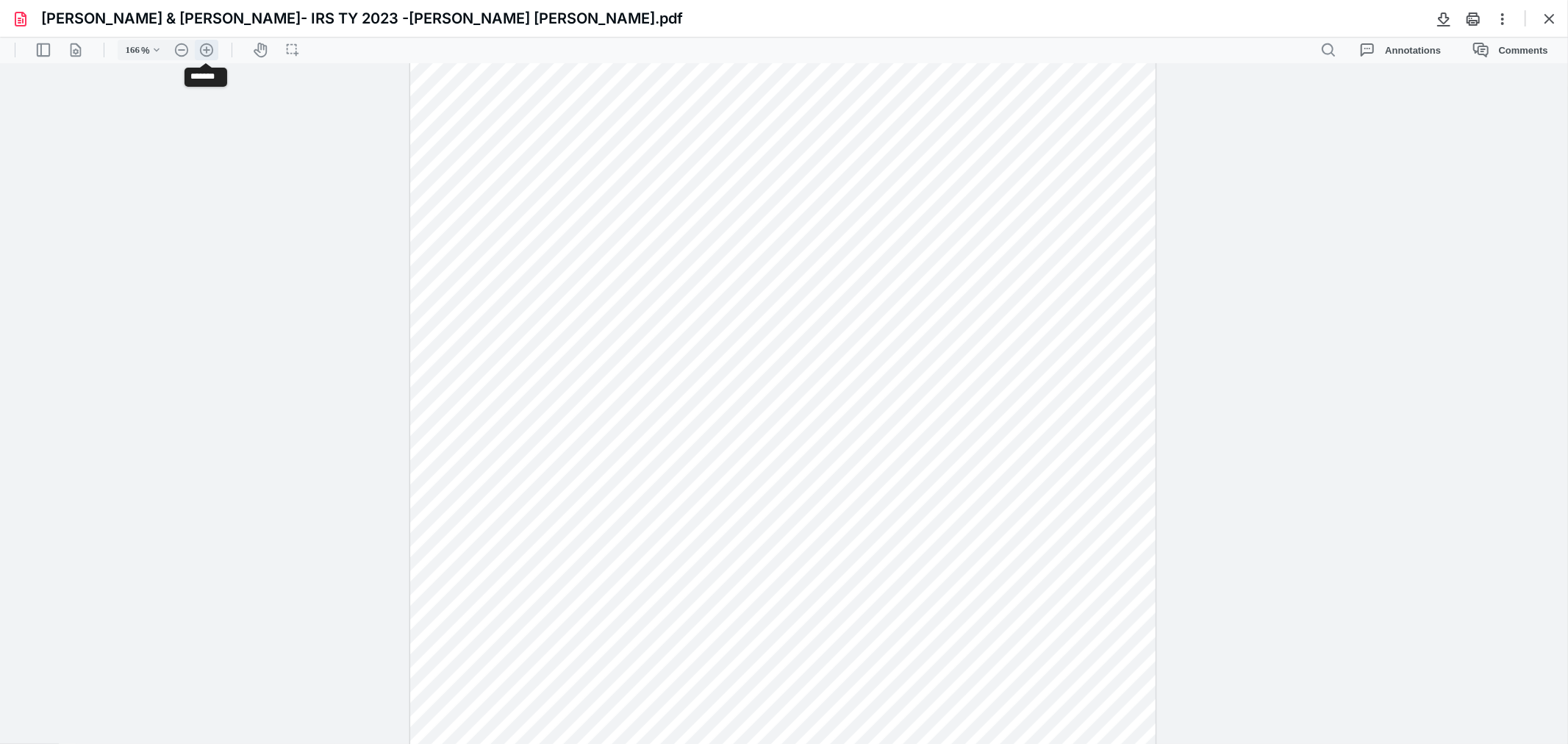 click on ".cls-1{fill:#abb0c4;} icon - header - zoom - in - line" at bounding box center (207, 49) 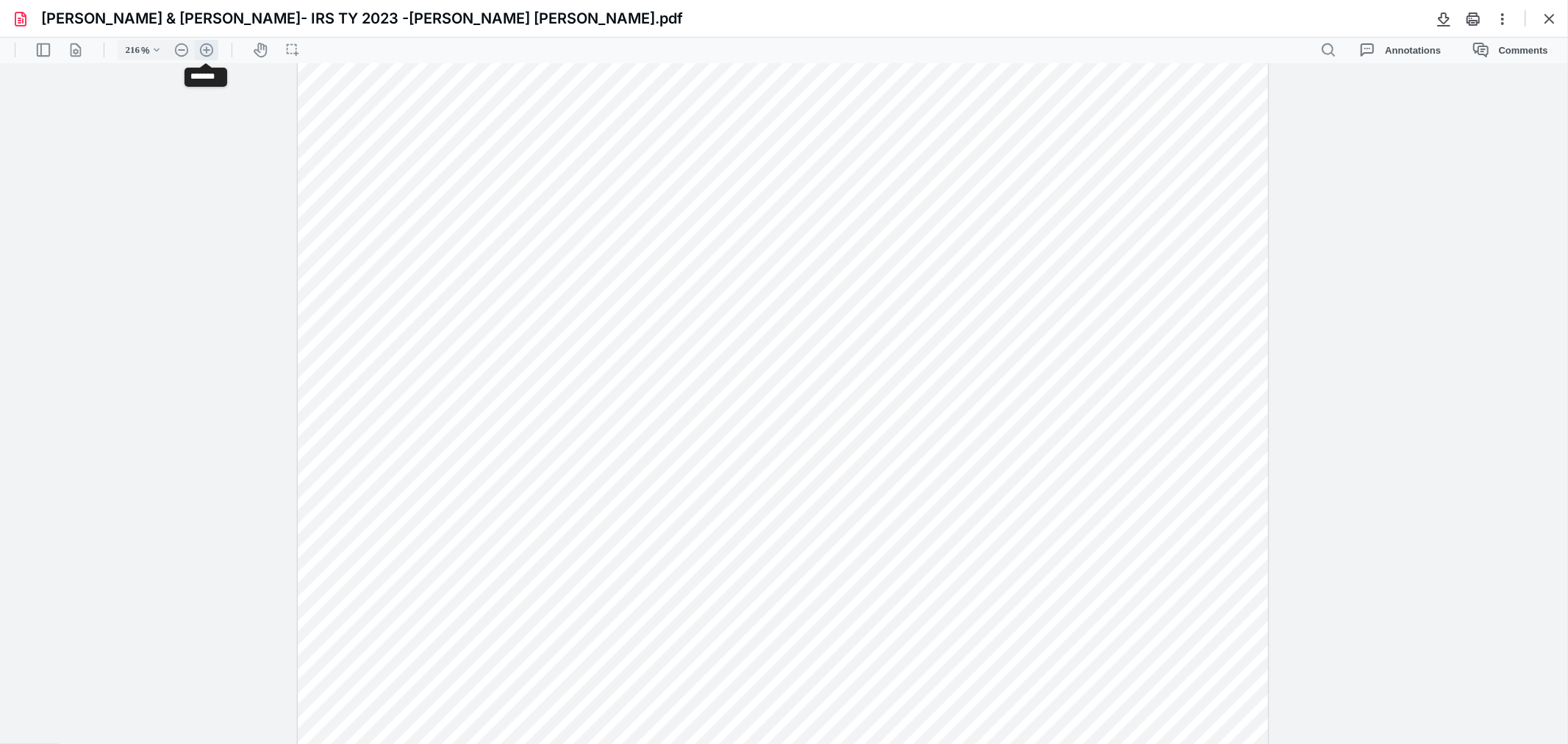 scroll, scrollTop: 283, scrollLeft: 0, axis: vertical 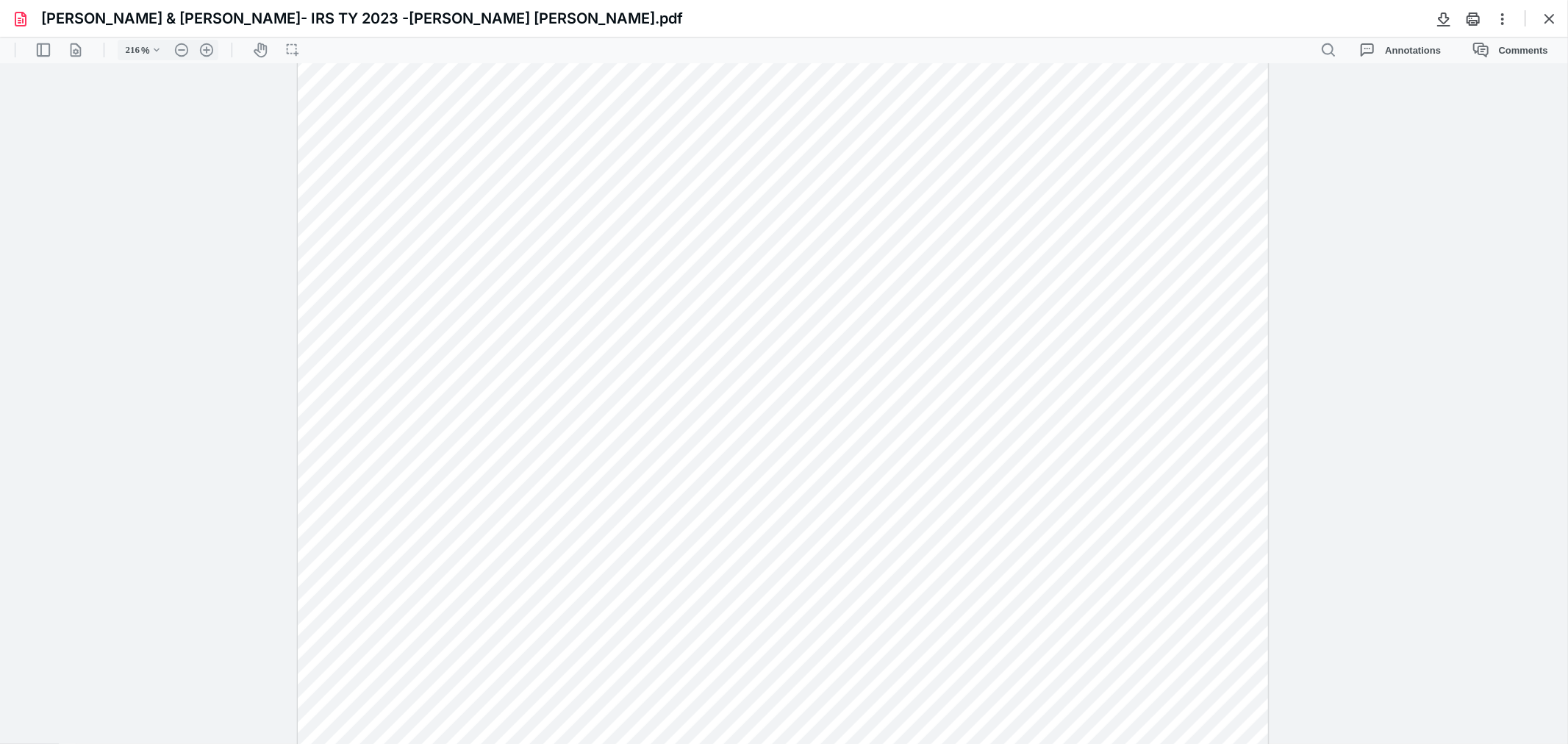 click at bounding box center (783, 414) 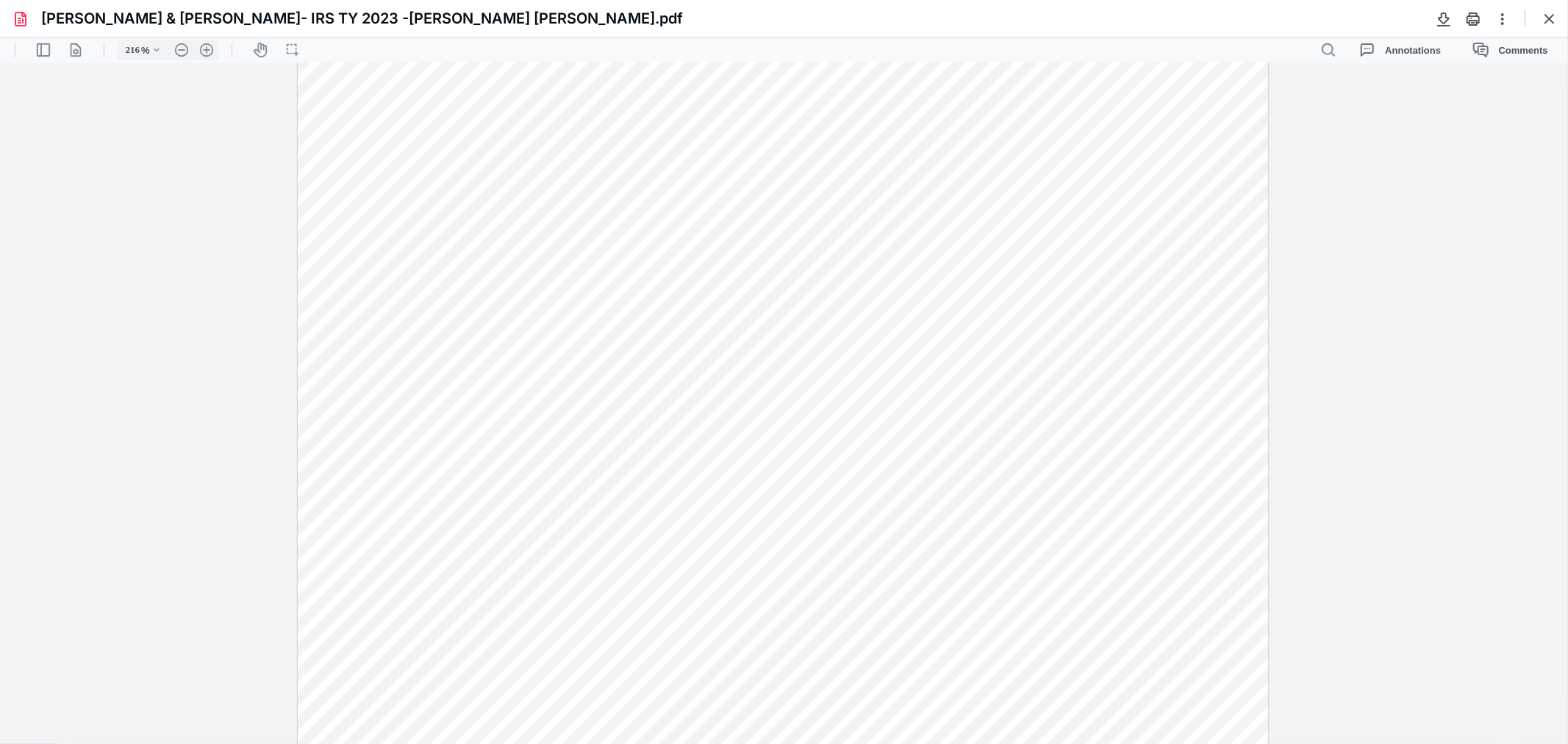 scroll, scrollTop: 0, scrollLeft: 0, axis: both 